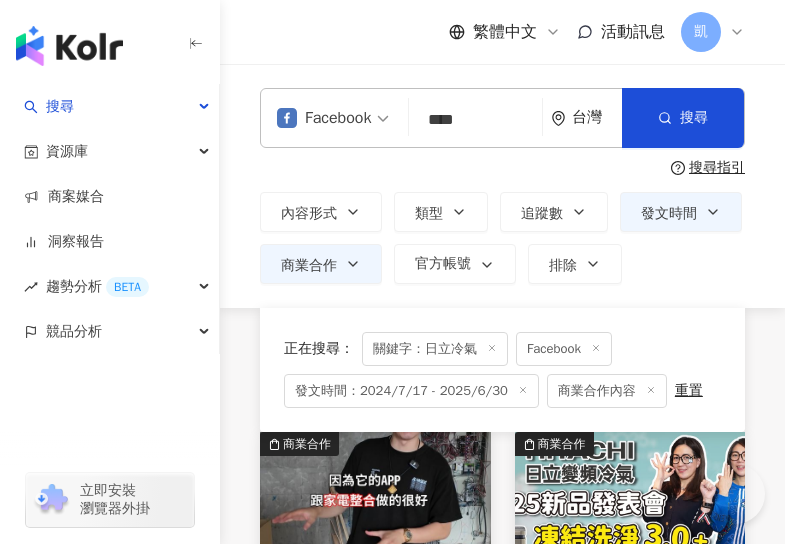 scroll, scrollTop: 1360, scrollLeft: 0, axis: vertical 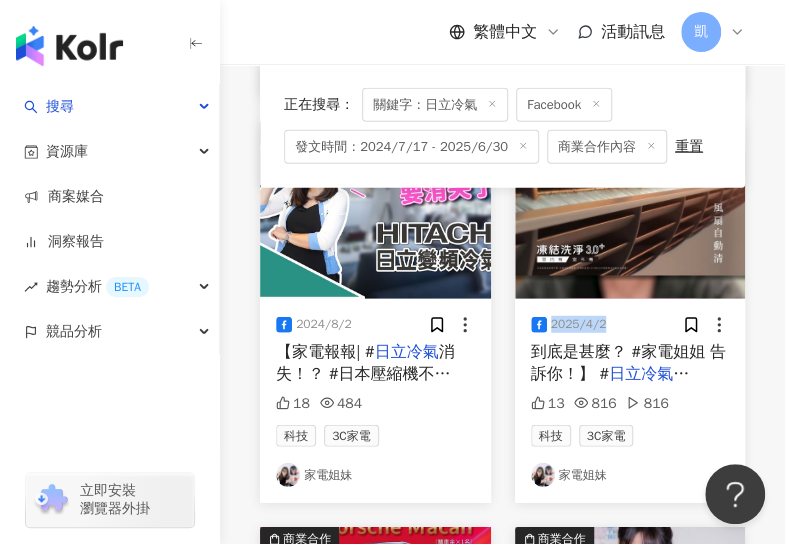 drag, startPoint x: 604, startPoint y: 320, endPoint x: 552, endPoint y: 321, distance: 52.009613 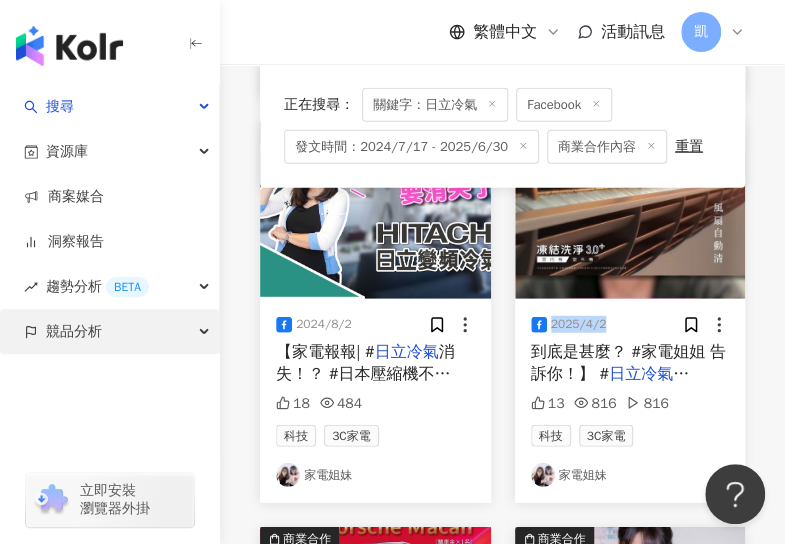 copy on "2025/4/2" 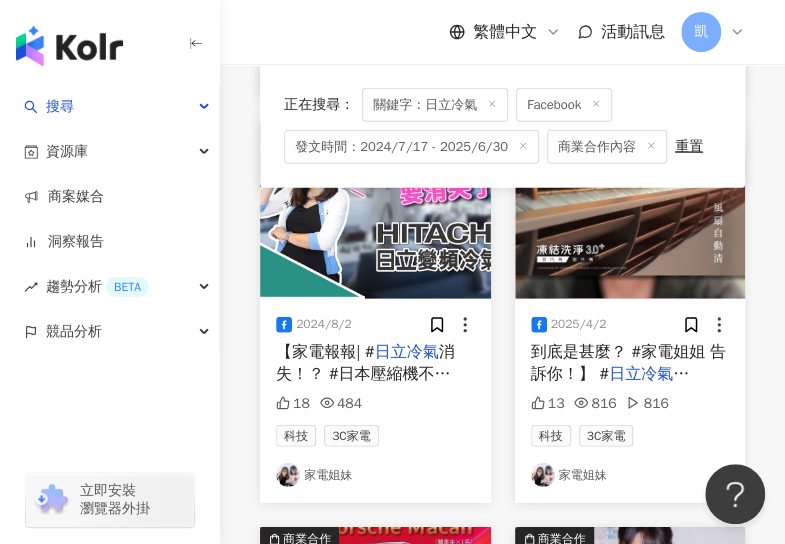 click on "13 816 816" at bounding box center (630, 404) 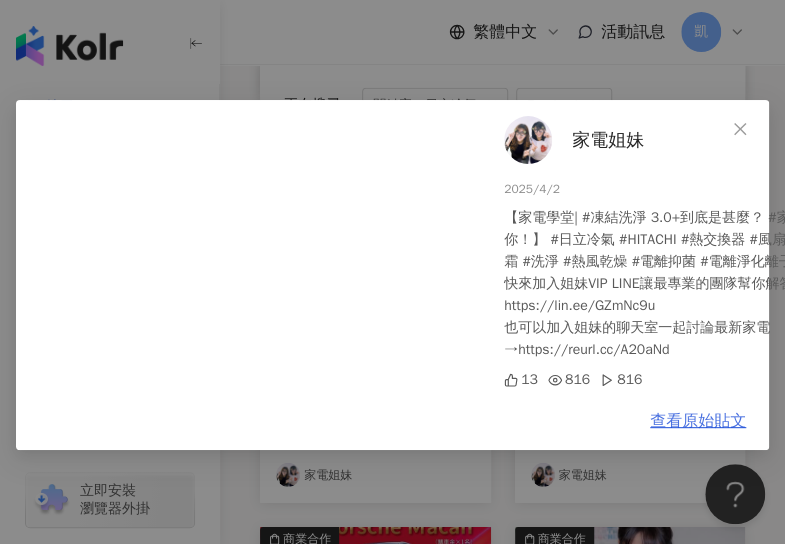 click on "查看原始貼文" at bounding box center (698, 421) 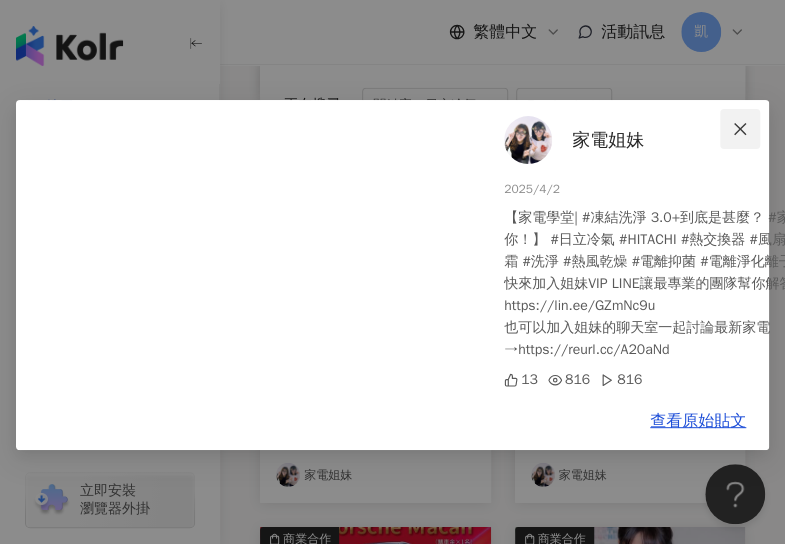 click 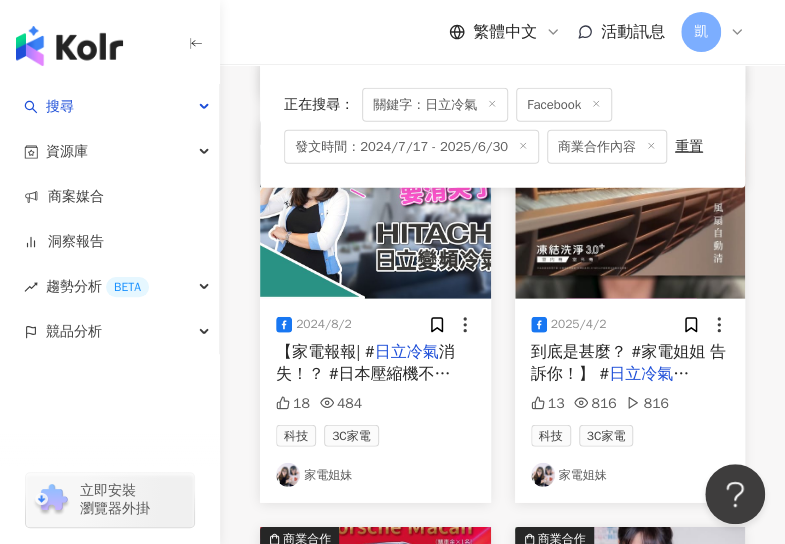 click on "家電姐妹" at bounding box center (630, 475) 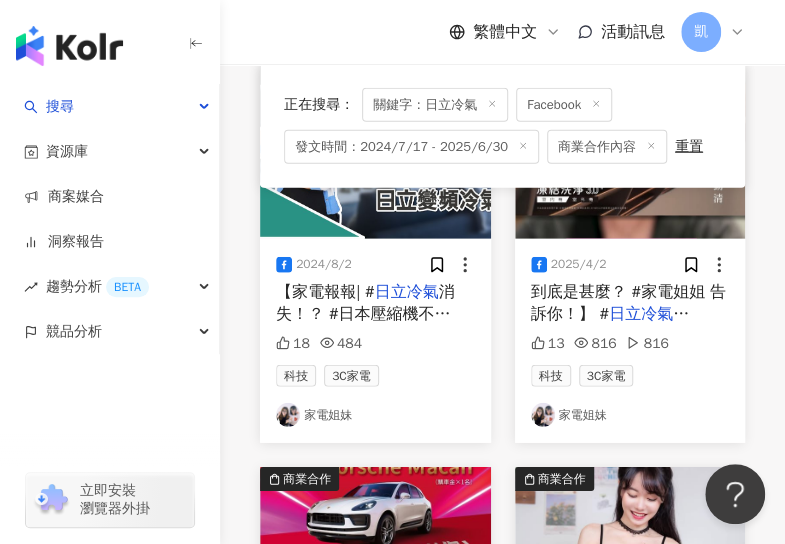scroll, scrollTop: 1660, scrollLeft: 0, axis: vertical 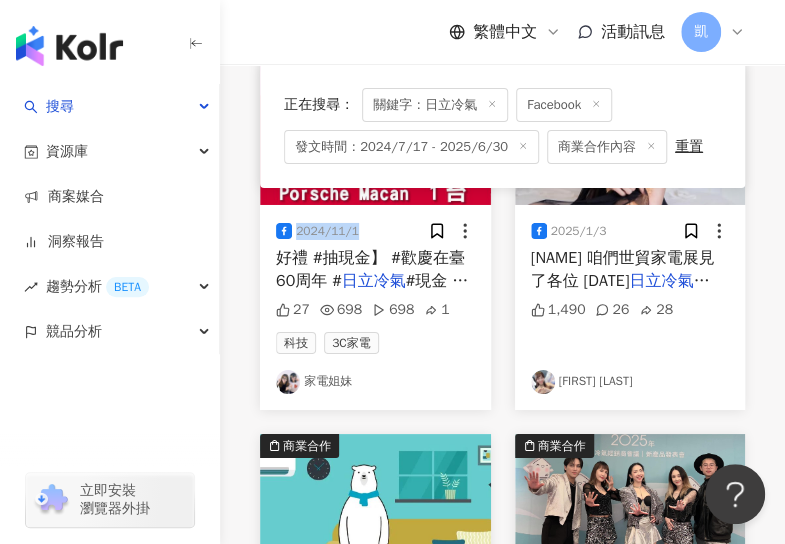 drag, startPoint x: 296, startPoint y: 229, endPoint x: 356, endPoint y: 229, distance: 60 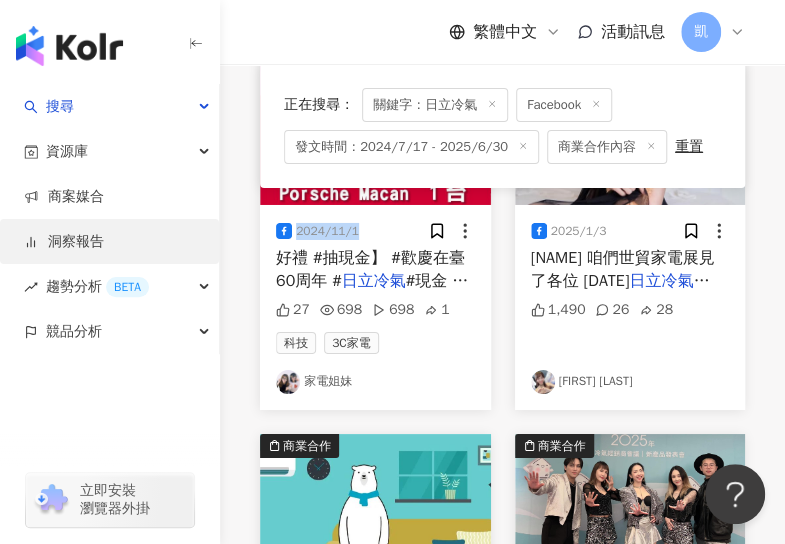 copy on "2024/11/1" 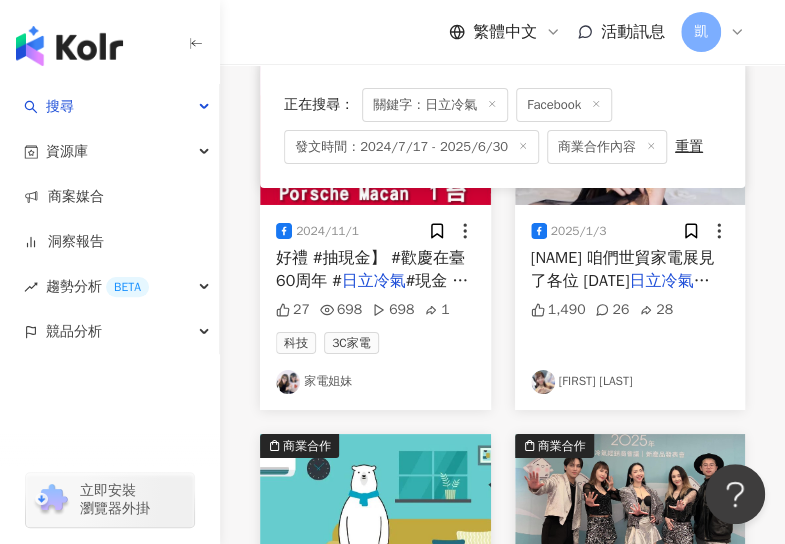 click on "2024/11/1 好禮 #抽現金】 #歡慶在臺60周年 # 日立冷氣  #現金 #早買早抽 #好康 # 27 698 698 1 科技 3C家電  家電姐妹" at bounding box center [375, 307] 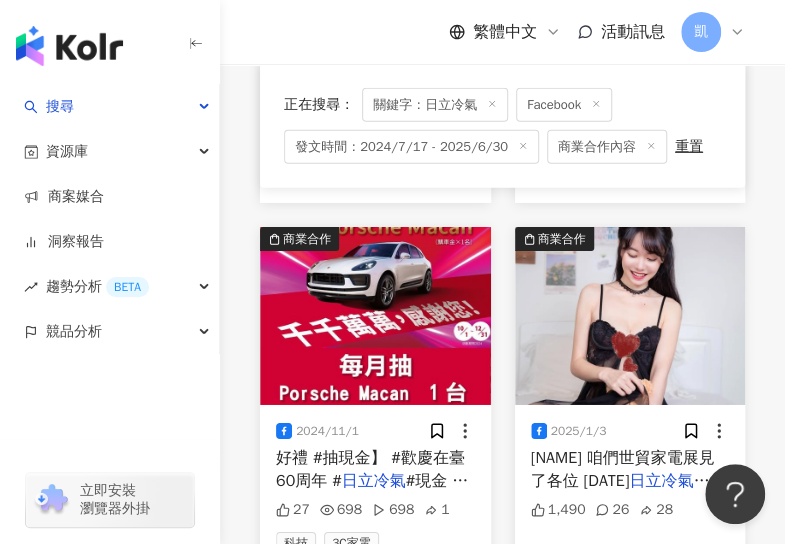 scroll, scrollTop: 1960, scrollLeft: 0, axis: vertical 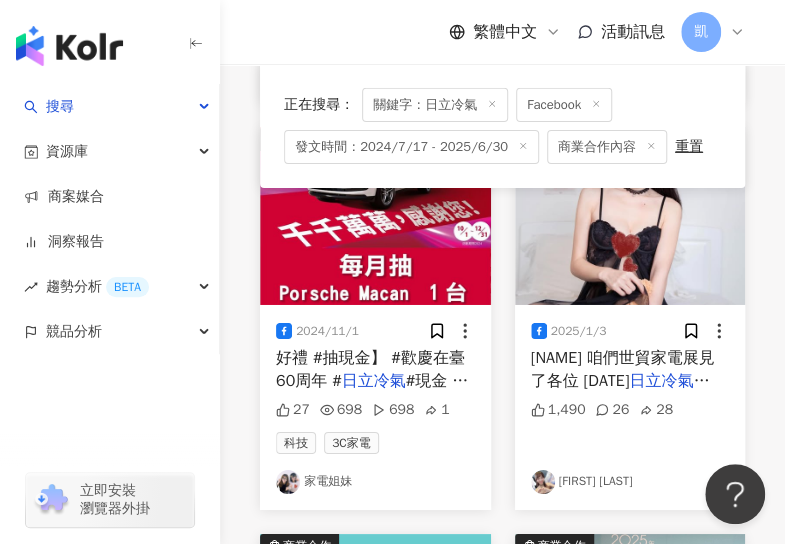 click on "好禮 #抽現金】 #歡慶在臺60周年 #" at bounding box center [370, 369] 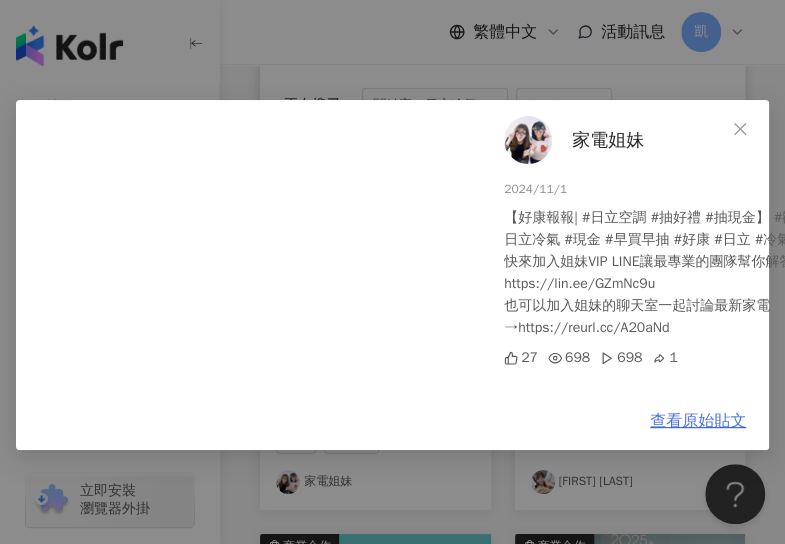 click on "查看原始貼文" at bounding box center [698, 421] 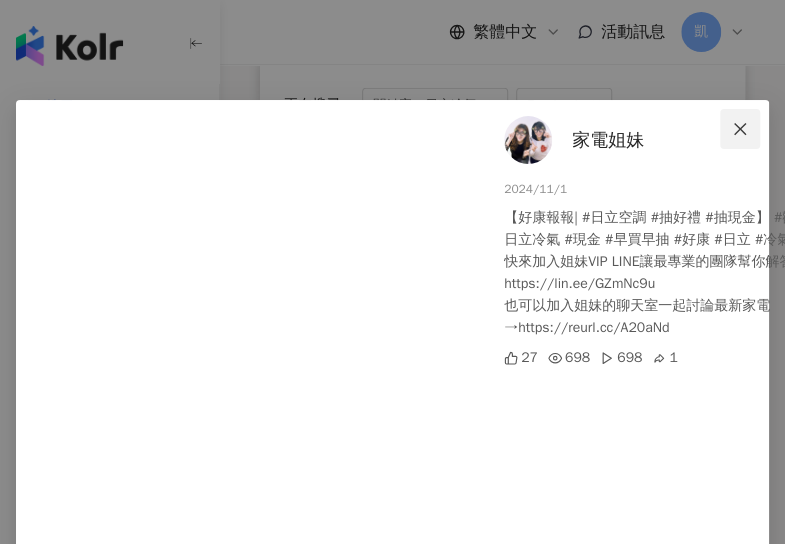 click 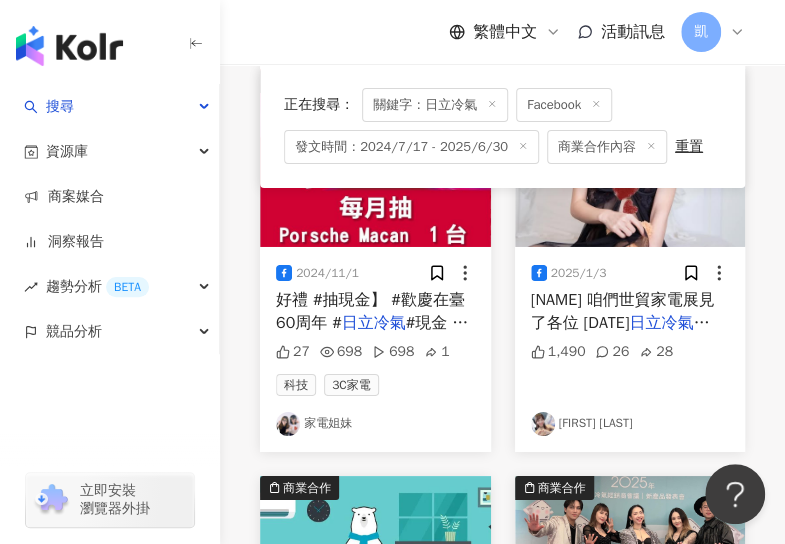 scroll, scrollTop: 2060, scrollLeft: 0, axis: vertical 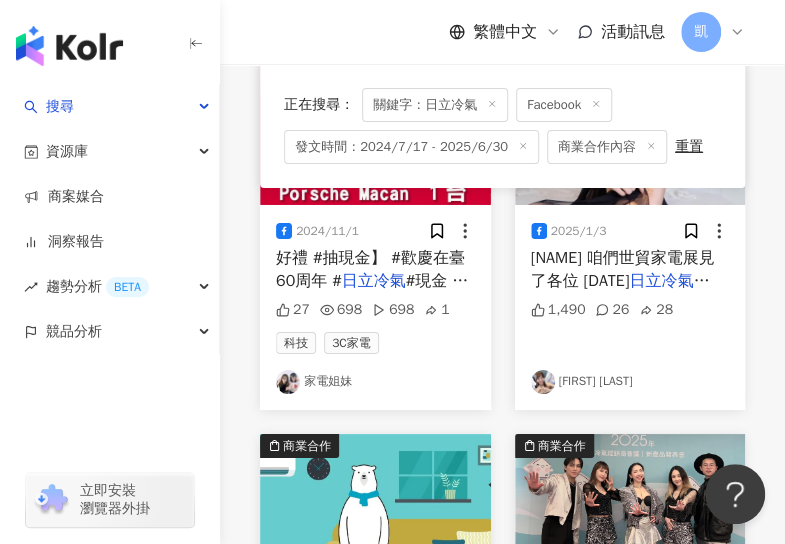 click on "1,490 26 28" at bounding box center [630, 329] 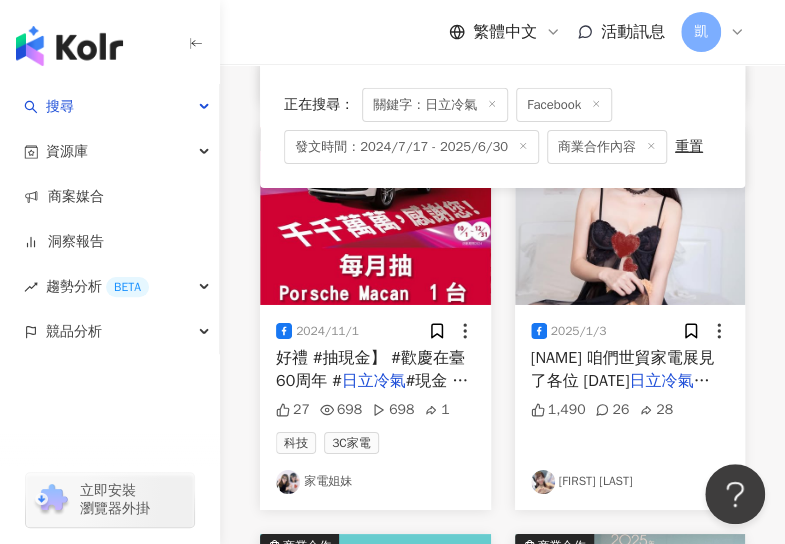 click at bounding box center [630, 216] 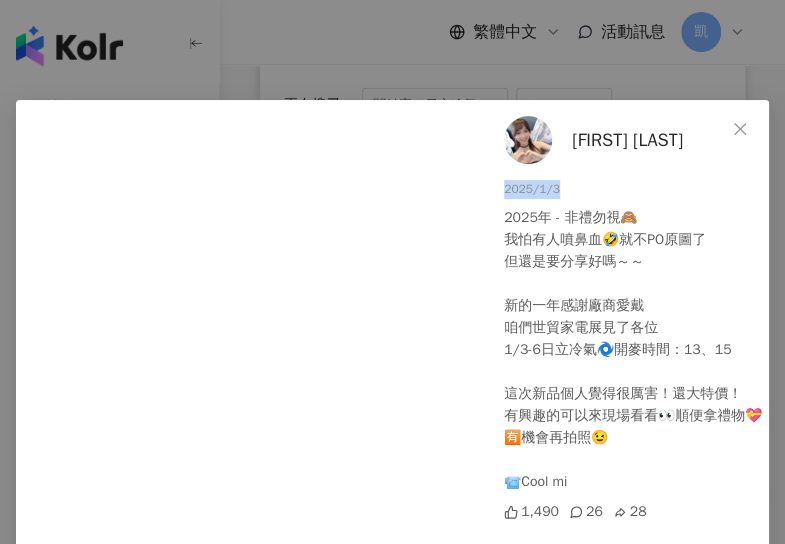 drag, startPoint x: 570, startPoint y: 187, endPoint x: 470, endPoint y: 194, distance: 100.2447 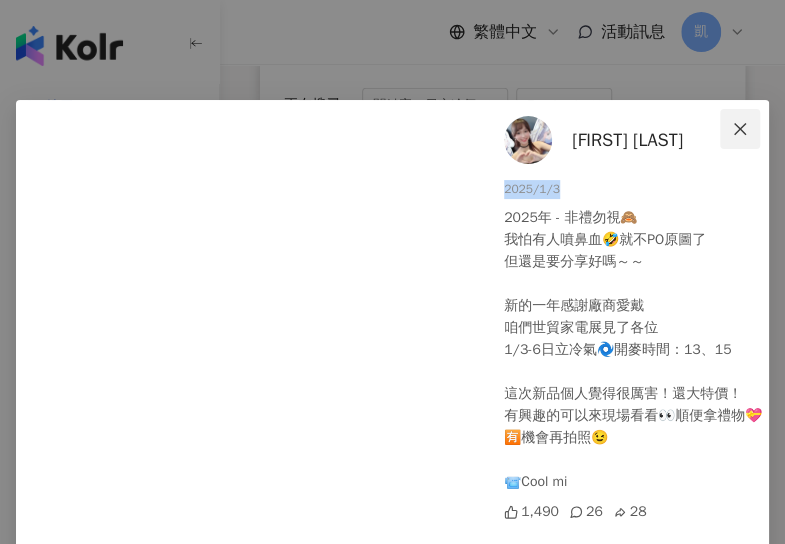 click 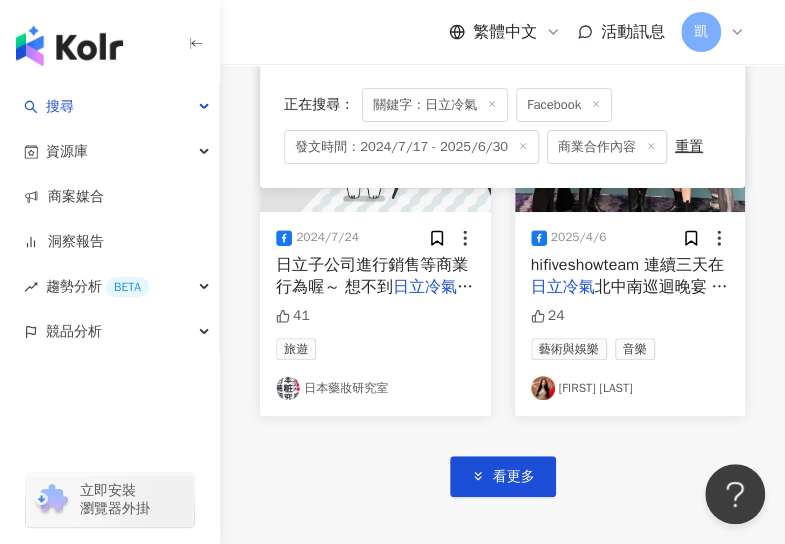 scroll, scrollTop: 2460, scrollLeft: 0, axis: vertical 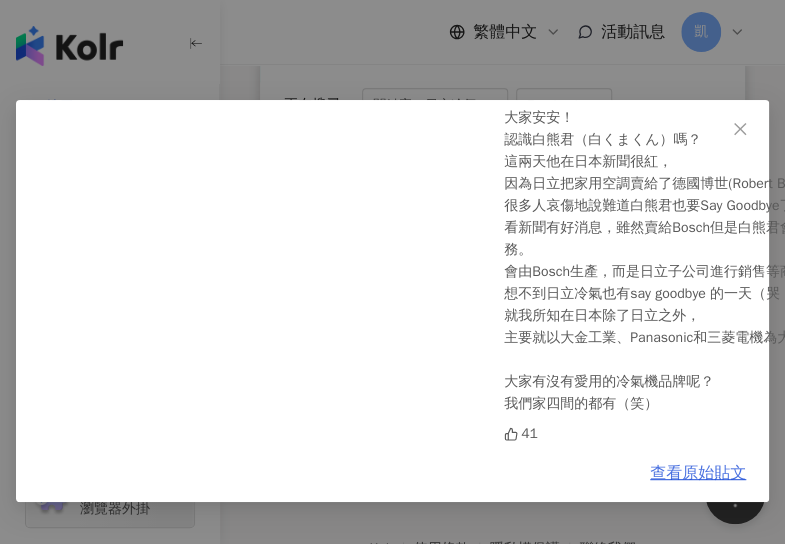 click on "查看原始貼文" at bounding box center (698, 473) 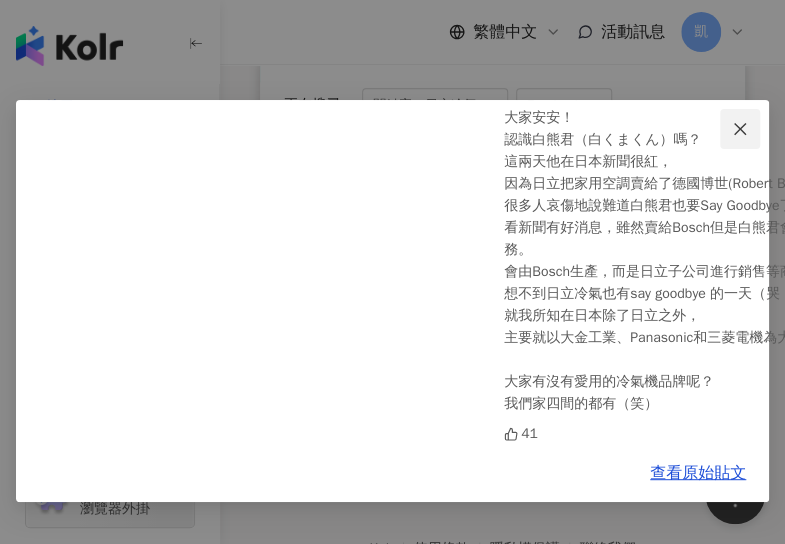 click 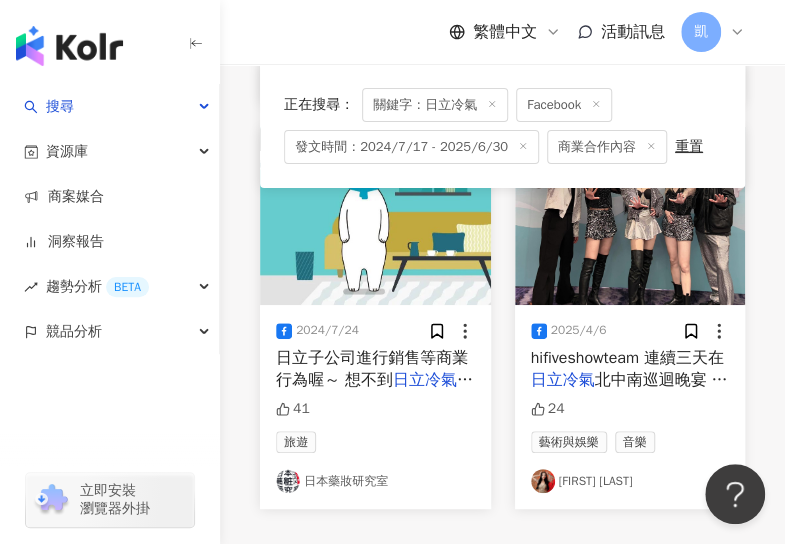 scroll, scrollTop: 2460, scrollLeft: 0, axis: vertical 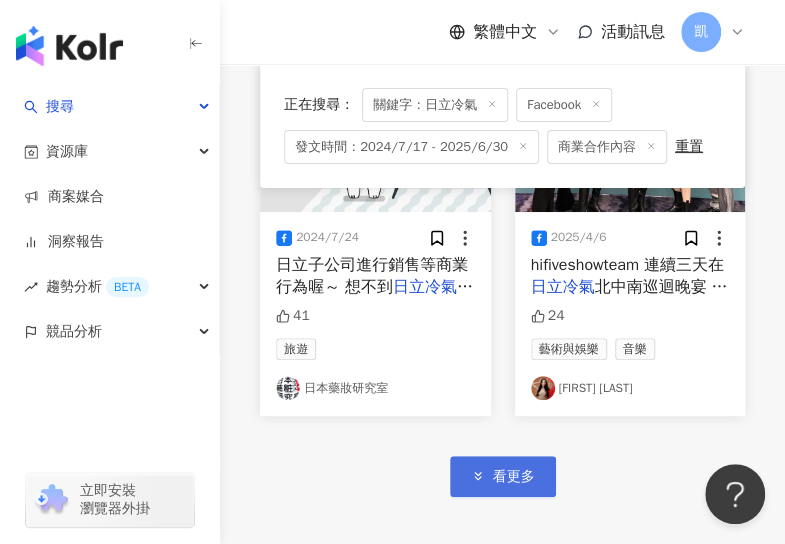 click on "看更多" at bounding box center [503, 476] 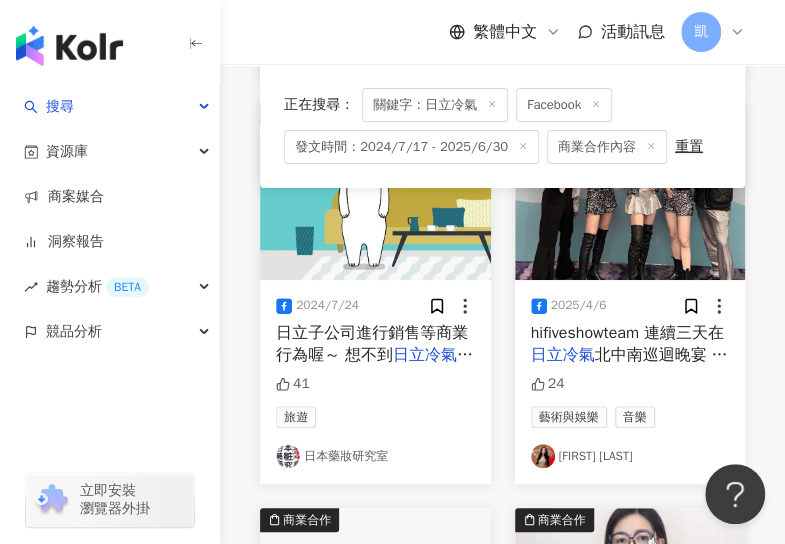 scroll, scrollTop: 2360, scrollLeft: 0, axis: vertical 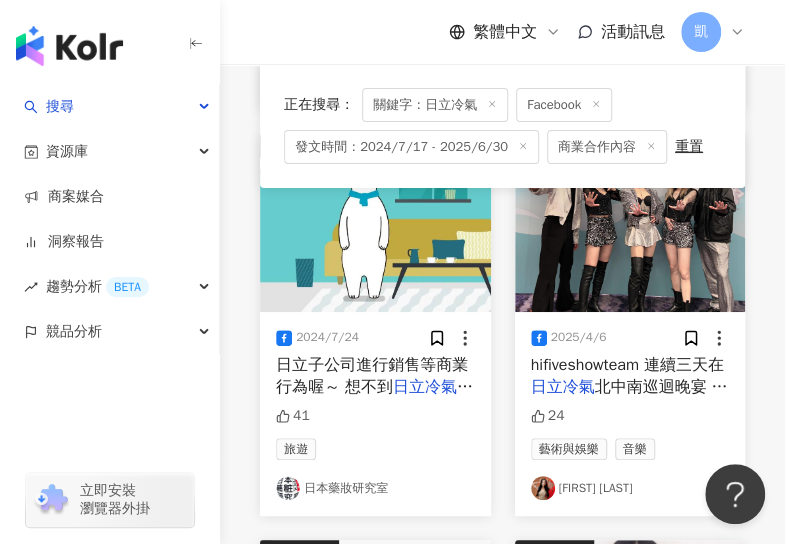 click at bounding box center (630, 223) 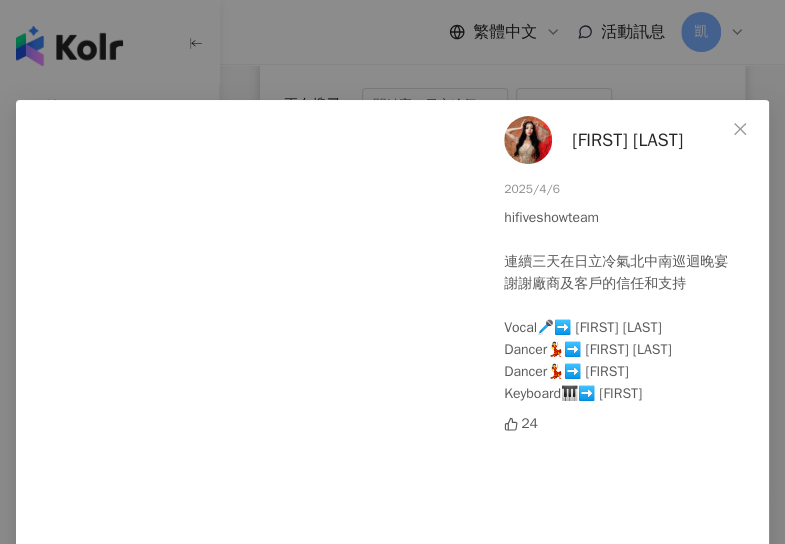scroll, scrollTop: 300, scrollLeft: 0, axis: vertical 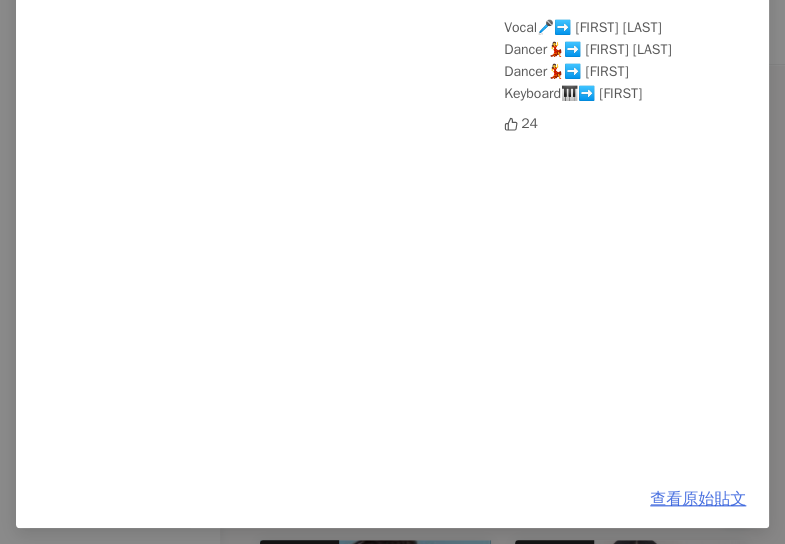 click on "查看原始貼文" at bounding box center (698, 499) 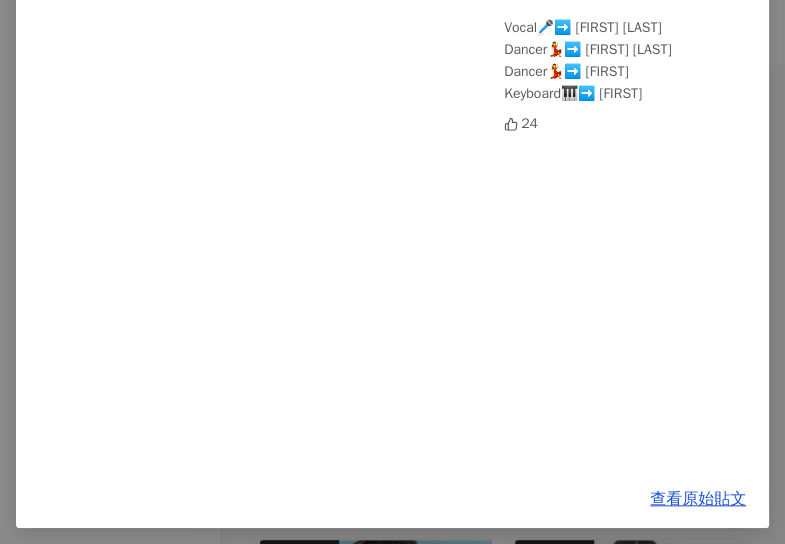 scroll, scrollTop: 0, scrollLeft: 0, axis: both 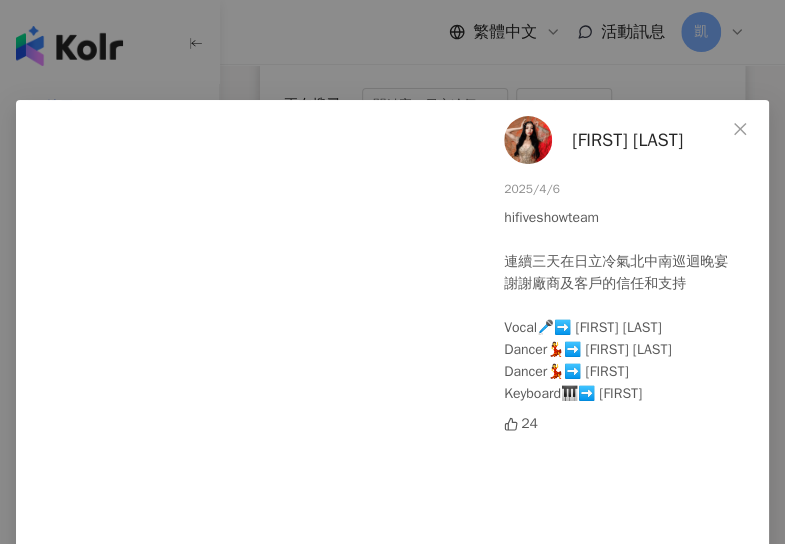 drag, startPoint x: 726, startPoint y: 122, endPoint x: 710, endPoint y: 127, distance: 16.763054 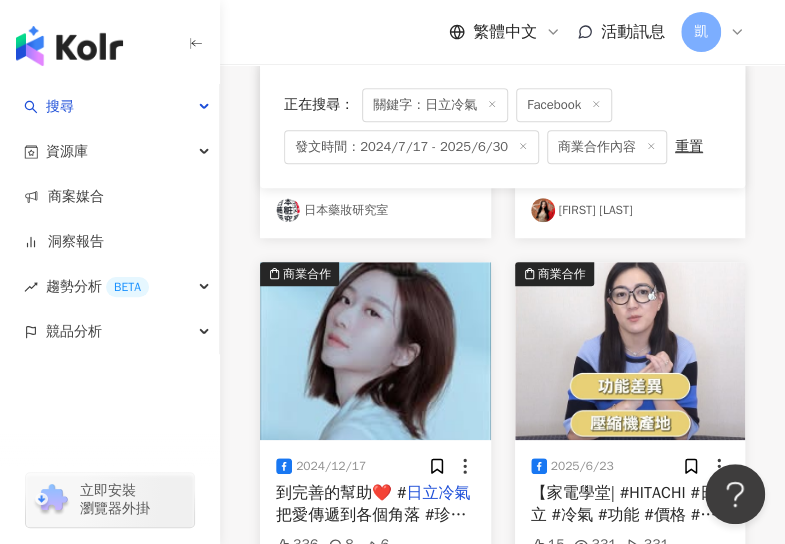 scroll, scrollTop: 2760, scrollLeft: 0, axis: vertical 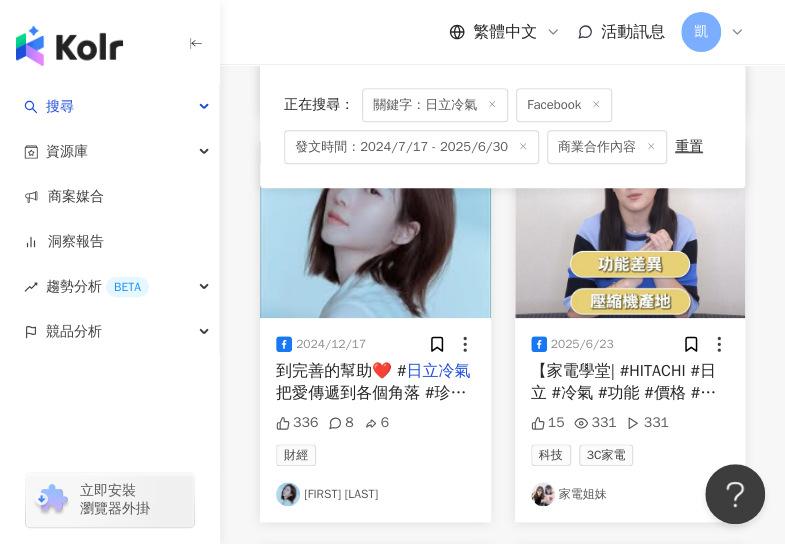 click on "336 8 6" at bounding box center [375, 423] 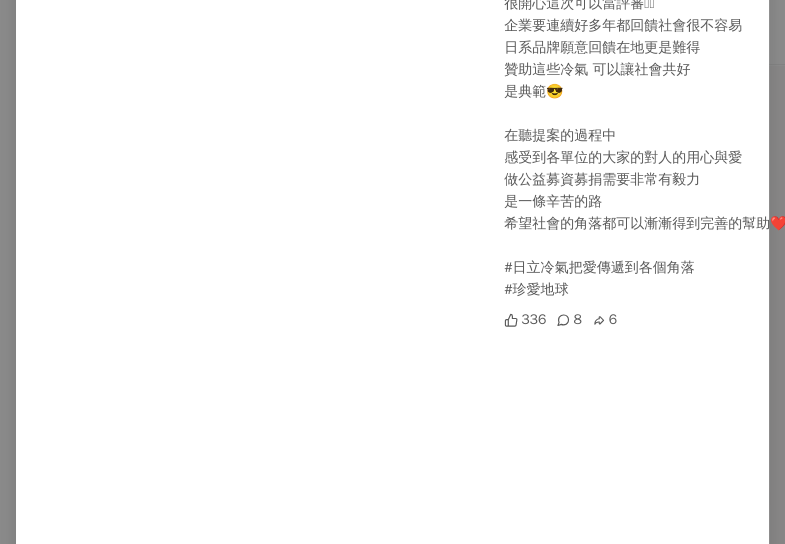 scroll, scrollTop: 447, scrollLeft: 0, axis: vertical 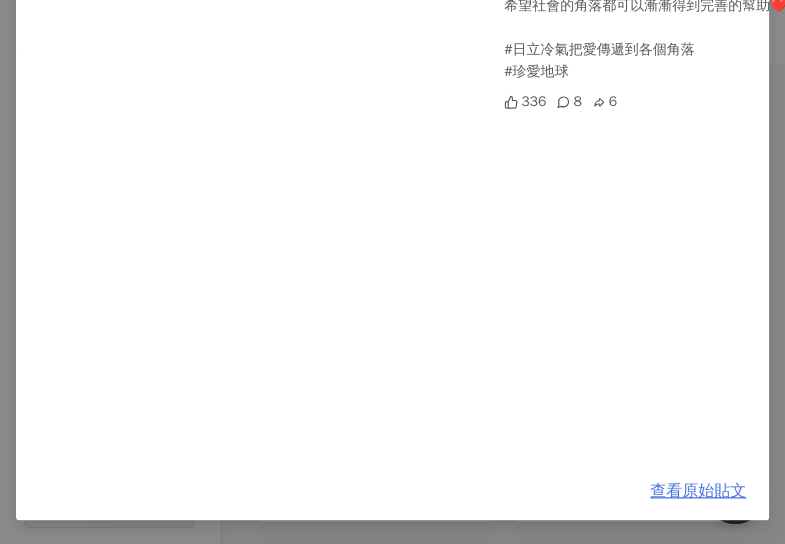 click on "查看原始貼文" at bounding box center (698, 491) 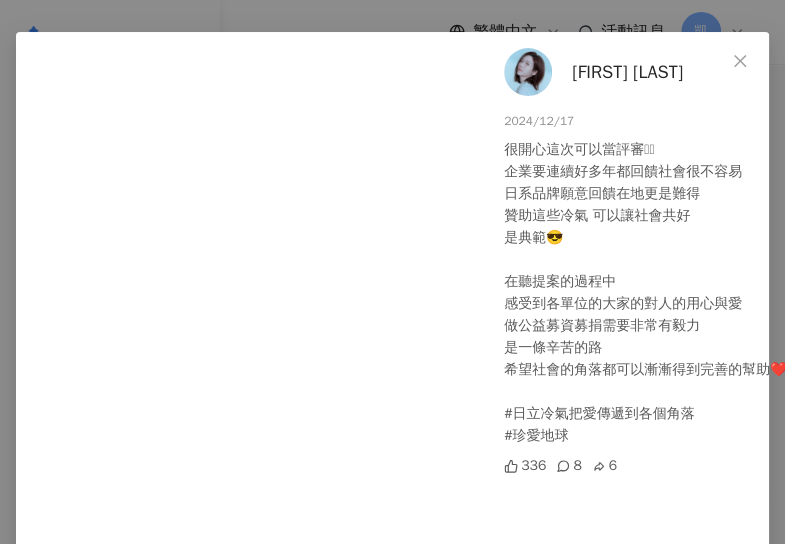 scroll, scrollTop: 100, scrollLeft: 0, axis: vertical 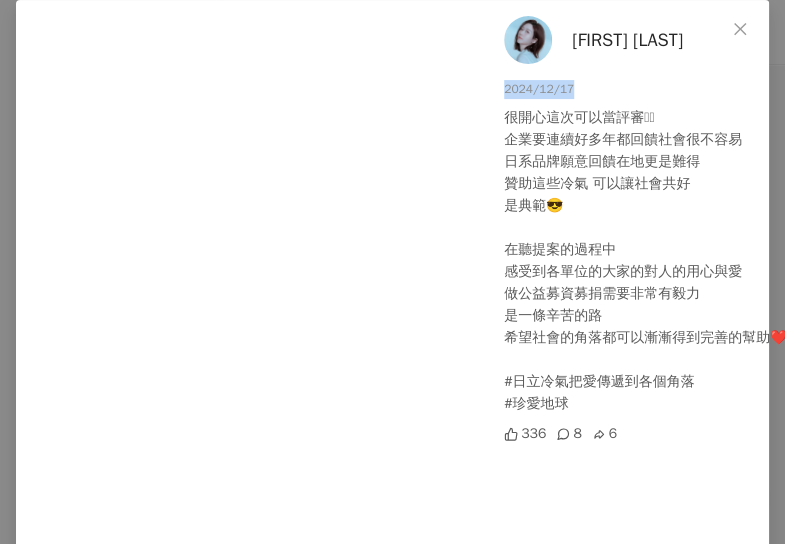 drag, startPoint x: 567, startPoint y: 93, endPoint x: 489, endPoint y: 91, distance: 78.025635 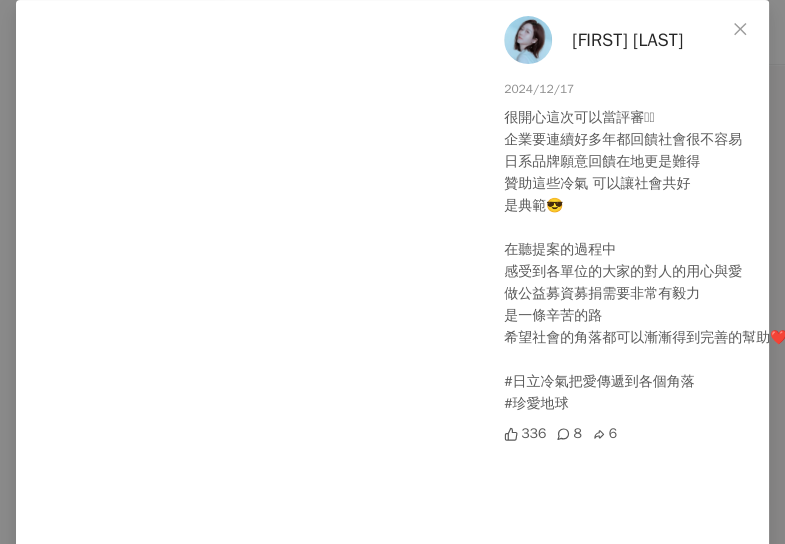 click on "很開心這次可以當評審🫰🏻
企業要連續好多年都回饋社會很不容易
日系品牌願意回饋在地更是難得
贊助這些冷氣 可以讓社會共好
是典範😎
在聽提案的過程中
感受到各單位的大家的對人的用心與愛
做公益募資募捐需要非常有毅力
是一條辛苦的路
希望社會的角落都可以漸漸得到完善的幫助❤️
#日立冷氣把愛傳遞到各個角落
#珍愛地球" at bounding box center (702, 261) 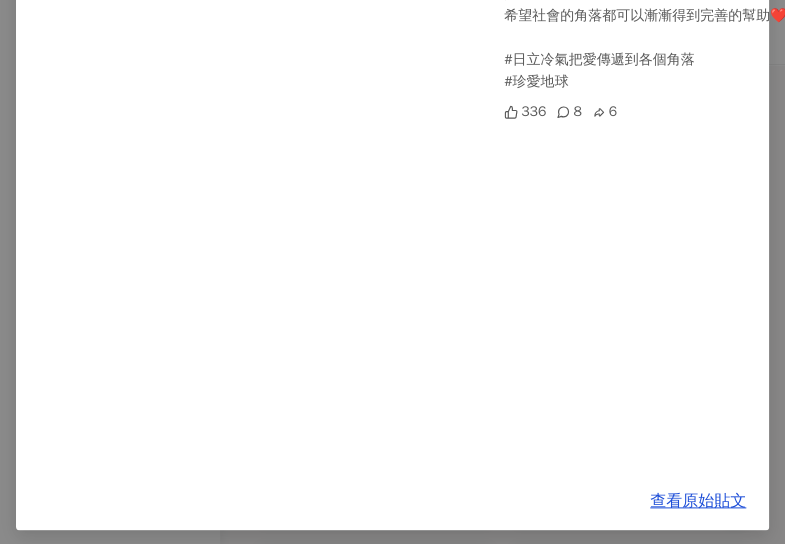 scroll, scrollTop: 447, scrollLeft: 0, axis: vertical 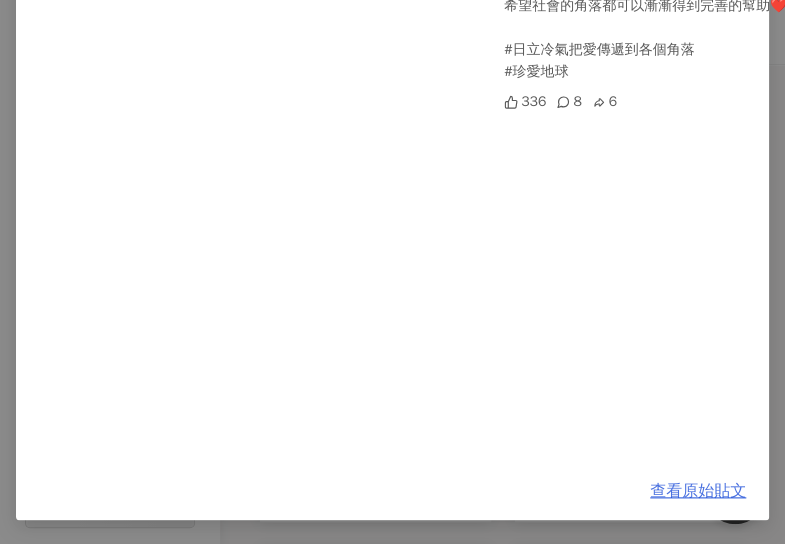 click on "查看原始貼文" at bounding box center [698, 491] 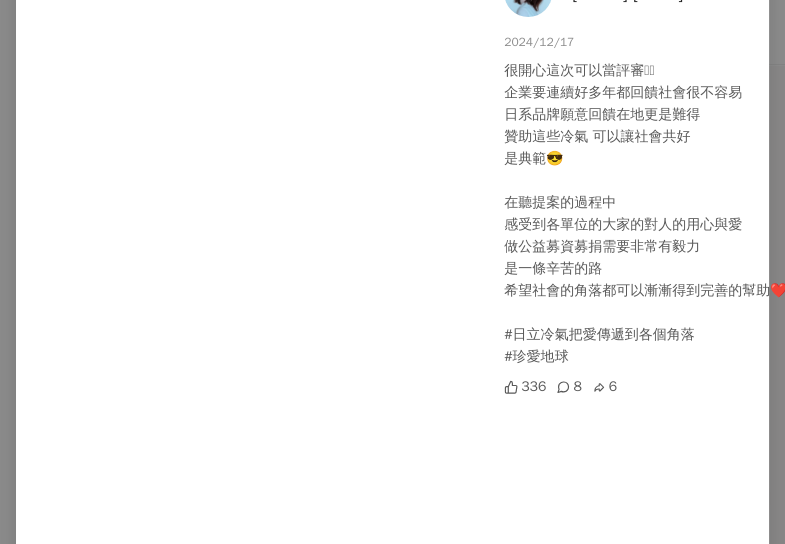 scroll, scrollTop: 0, scrollLeft: 0, axis: both 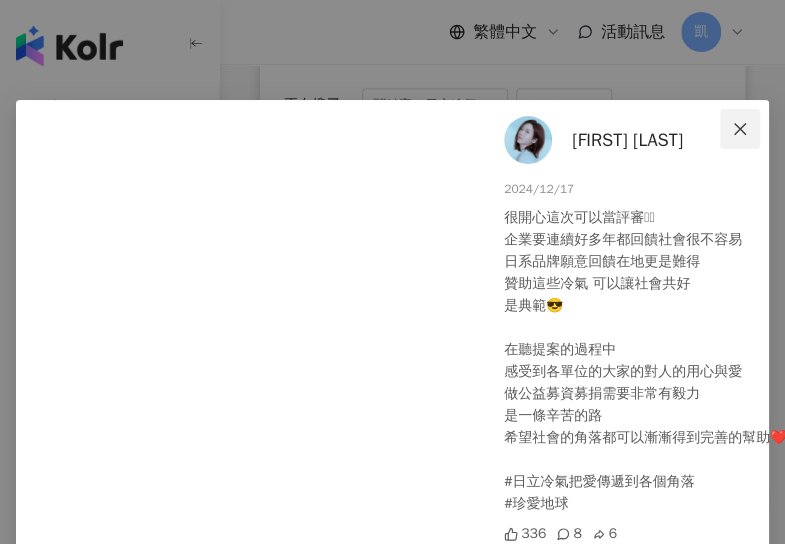 click 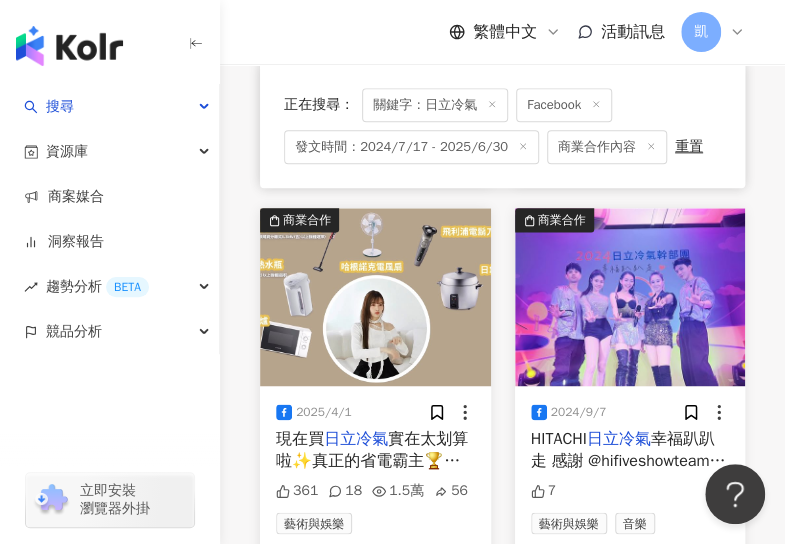 scroll, scrollTop: 760, scrollLeft: 0, axis: vertical 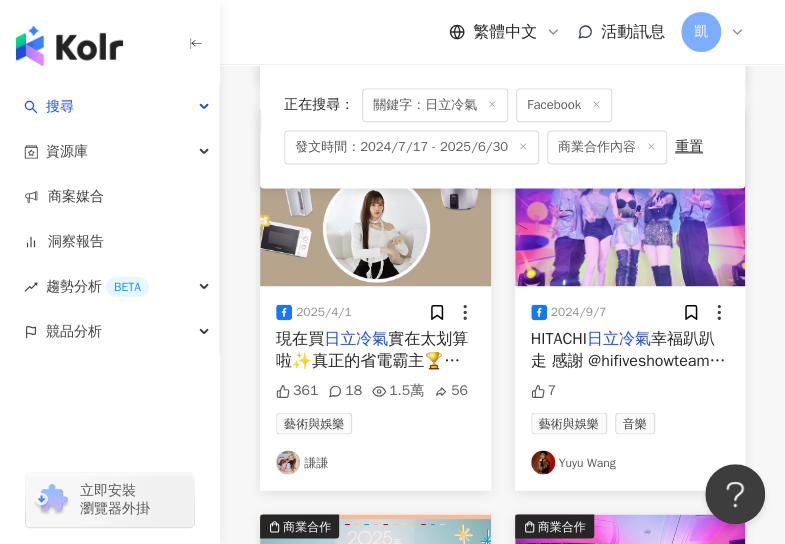 click at bounding box center (630, 197) 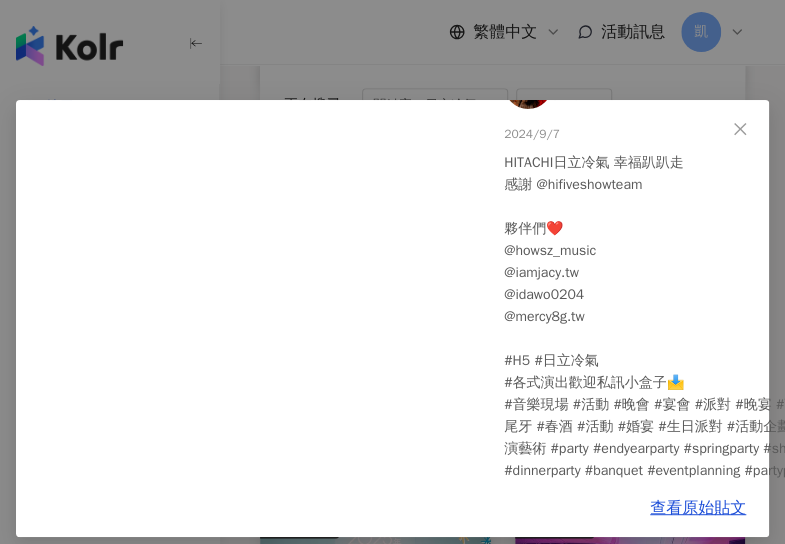 scroll, scrollTop: 100, scrollLeft: 0, axis: vertical 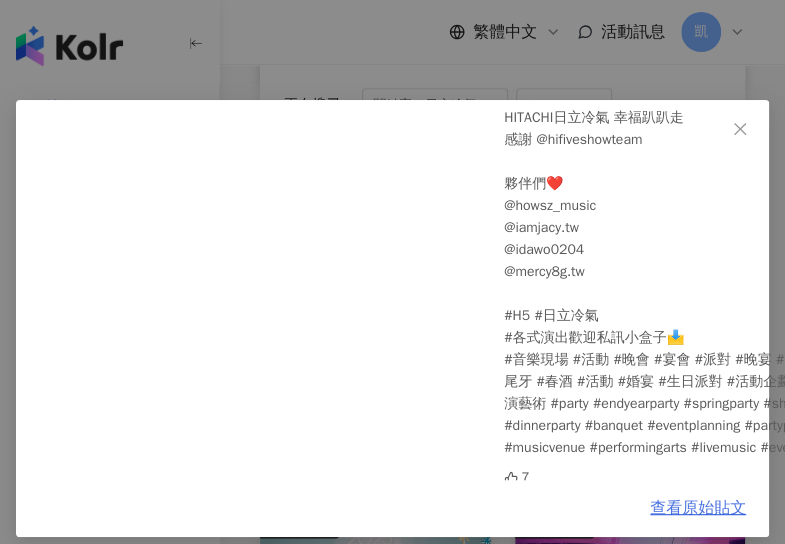 click on "查看原始貼文" at bounding box center (698, 508) 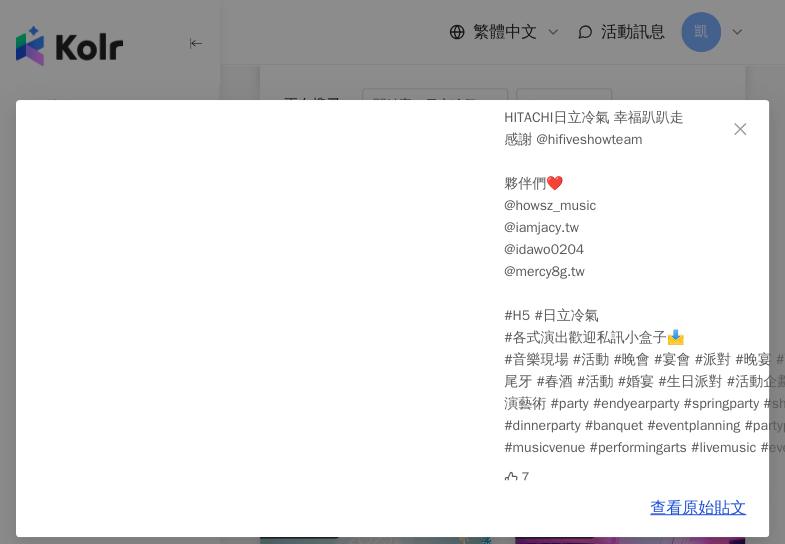 click on "Yuyu Wang 2024/9/7 HITACHI日立冷氣 幸福趴趴走
感謝 @hifiveshowteam
夥伴們❤️
@howsz_music
@iamjacy.tw
@idawo0204
@mercy8g.tw
#H5 #日立冷氣
#各式演出歡迎私訊小盒子📩
#音樂現場 #活動 #晚會 #宴會 #派對 #晚宴 #商演 #私人聚會 #尾牙 #春酒 #活動 #婚宴 #生日派對 #活動企劃 #派對規劃 #表演藝術 #party #endyearparty #springparty #showband #dinnerparty #banquet  #eventplanning #partyplanning  #musicvenue #performingarts #livemusic #event 7 查看原始貼文" at bounding box center (392, 272) 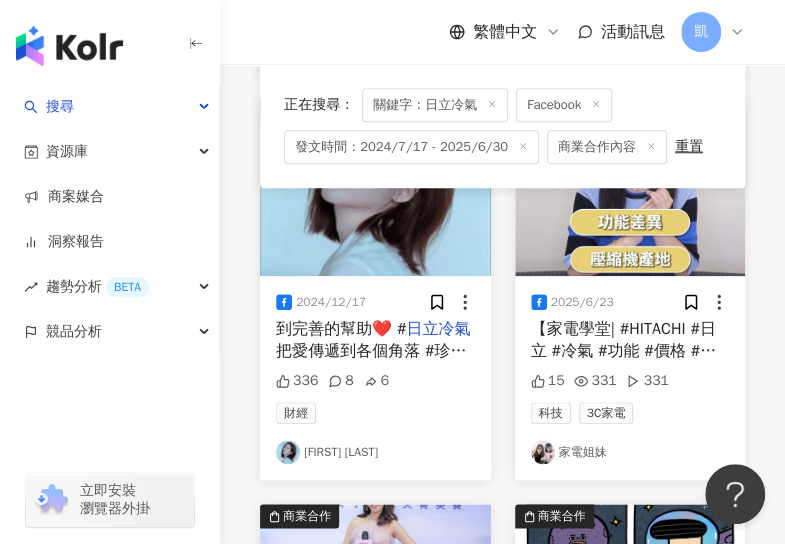 scroll, scrollTop: 2760, scrollLeft: 0, axis: vertical 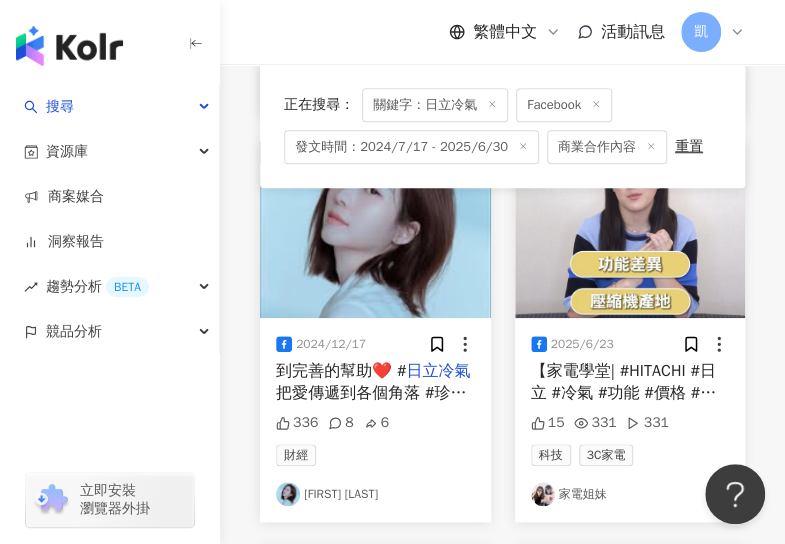 click at bounding box center (630, 229) 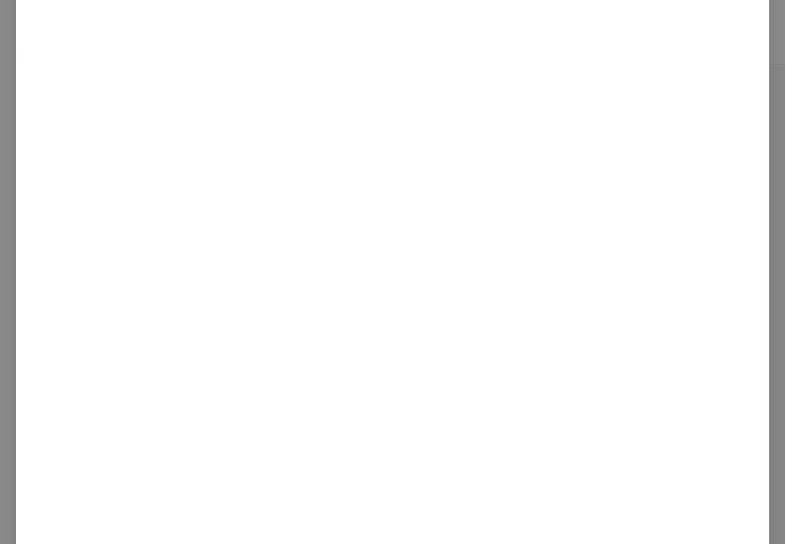 scroll, scrollTop: 591, scrollLeft: 0, axis: vertical 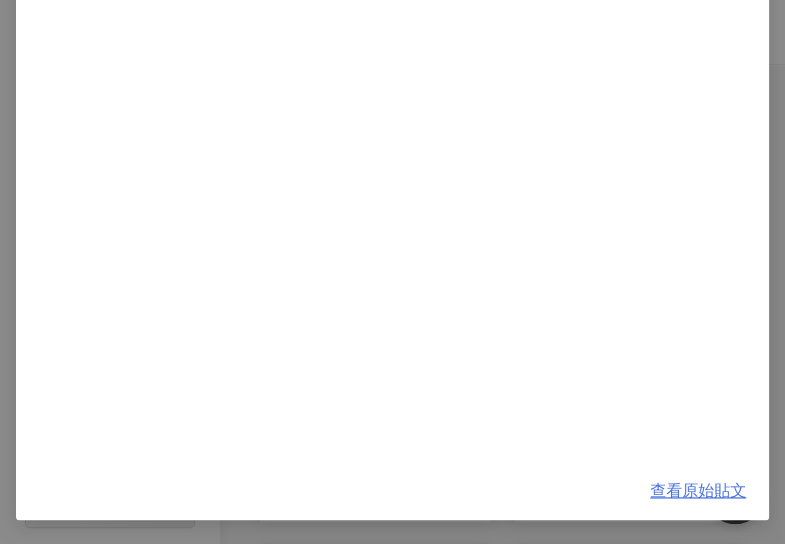 click on "查看原始貼文" at bounding box center [698, 491] 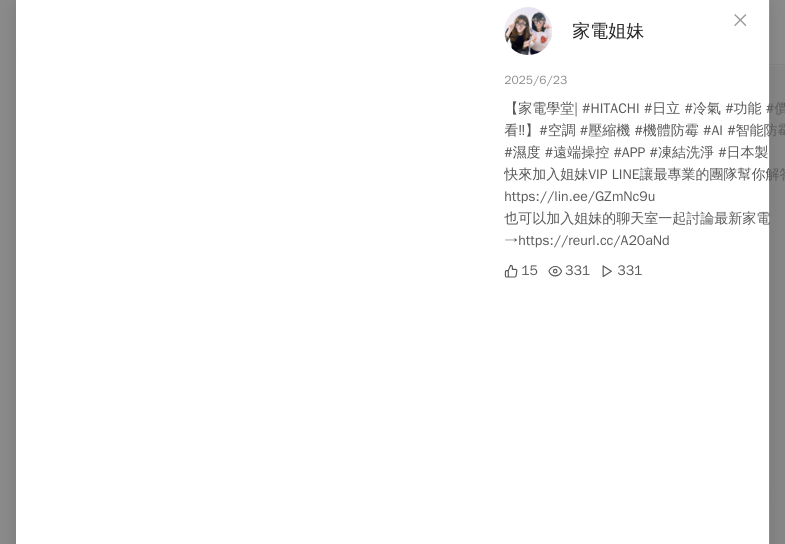 scroll, scrollTop: 0, scrollLeft: 0, axis: both 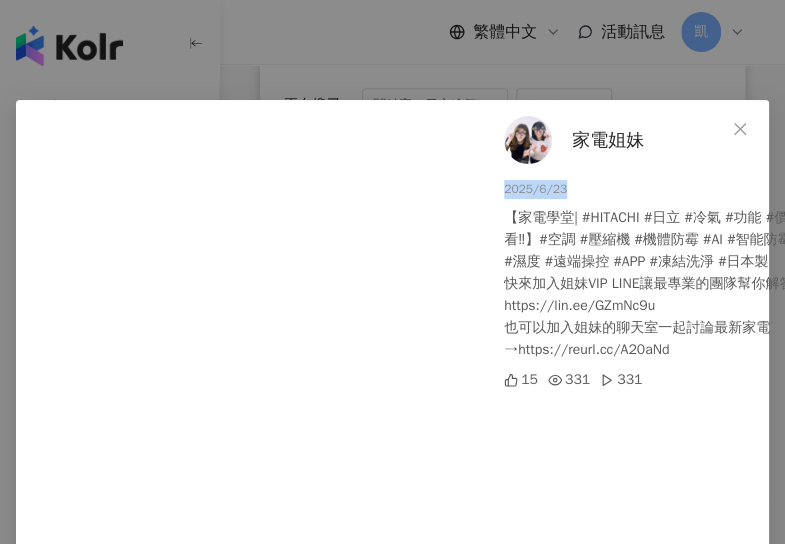 drag, startPoint x: 552, startPoint y: 181, endPoint x: 466, endPoint y: 183, distance: 86.023254 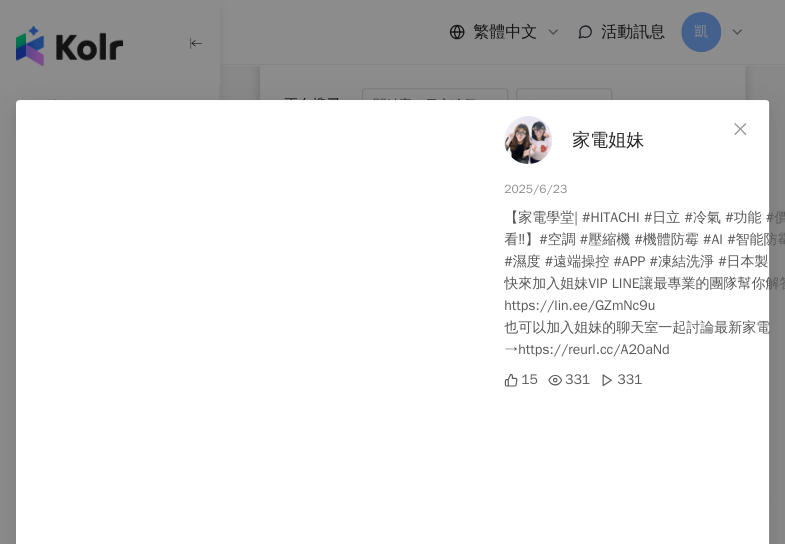 click on "家電姐妹 2025/6/23 【家電學堂| #HITACHI #日立 #冷氣 #功能 #價格 #懶人包 一次看‼】#空調 #壓縮機 #機體防霉 #AI #智能防霉監控 #體感舒適 #濕度 #遠端操控 #APP #凍結洗淨 #日本製
快來加入姐妹VIP LINE讓最專業的團隊幫你解答→ https://lin.ee/GZmNc9u
也可以加入姐妹的聊天室一起討論最新家電→https://reurl.cc/A20aNd 15 331 331 查看原始貼文" at bounding box center [392, 272] 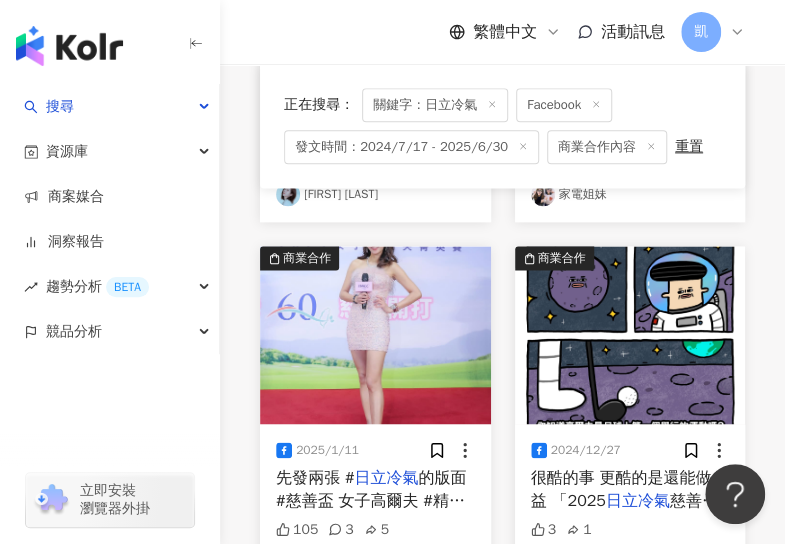 scroll, scrollTop: 3160, scrollLeft: 0, axis: vertical 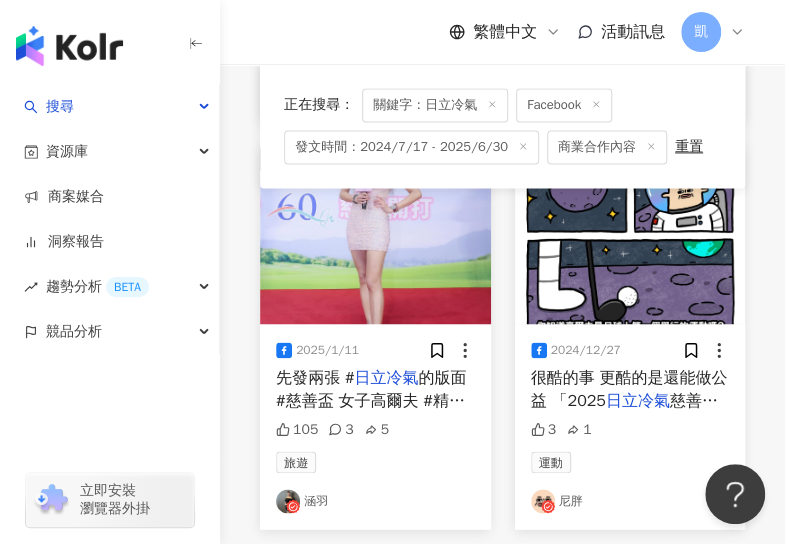 click at bounding box center [375, 235] 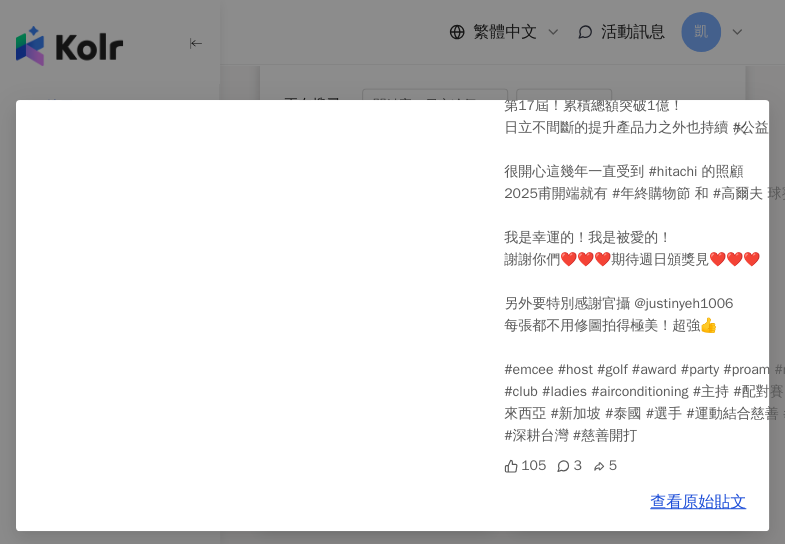 scroll, scrollTop: 158, scrollLeft: 0, axis: vertical 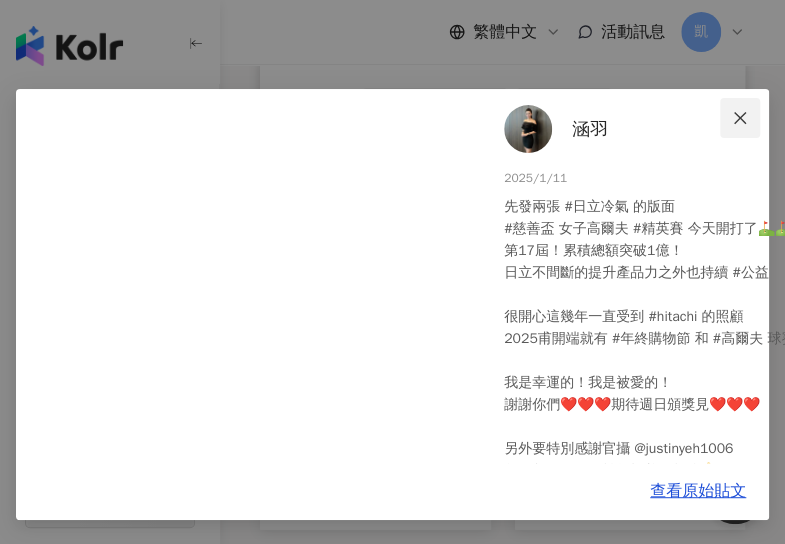 click 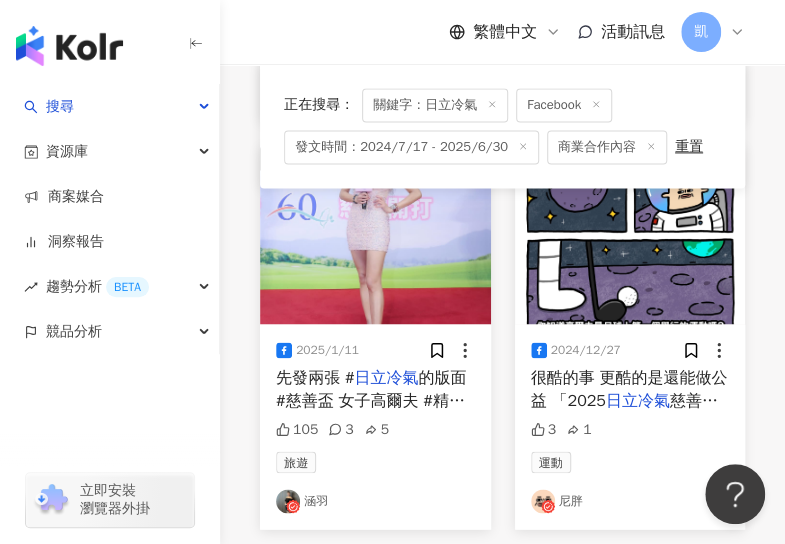 click on "2024/12/27" at bounding box center (630, 350) 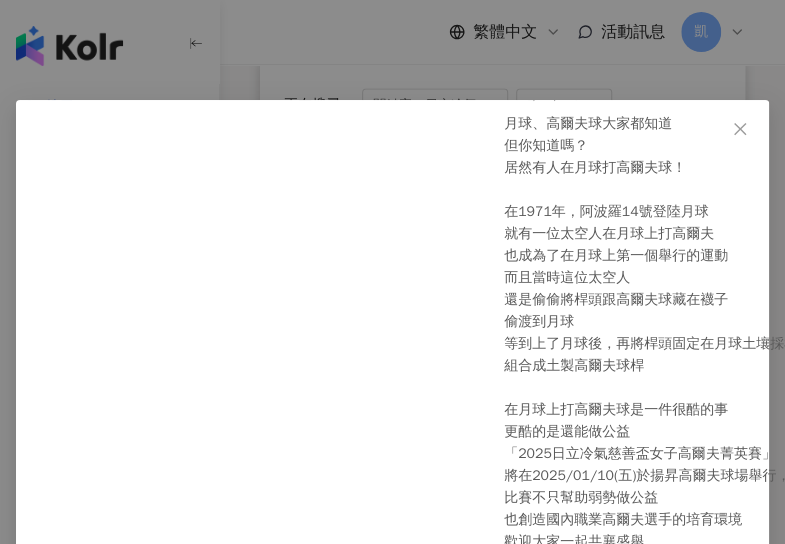 scroll, scrollTop: 120, scrollLeft: 0, axis: vertical 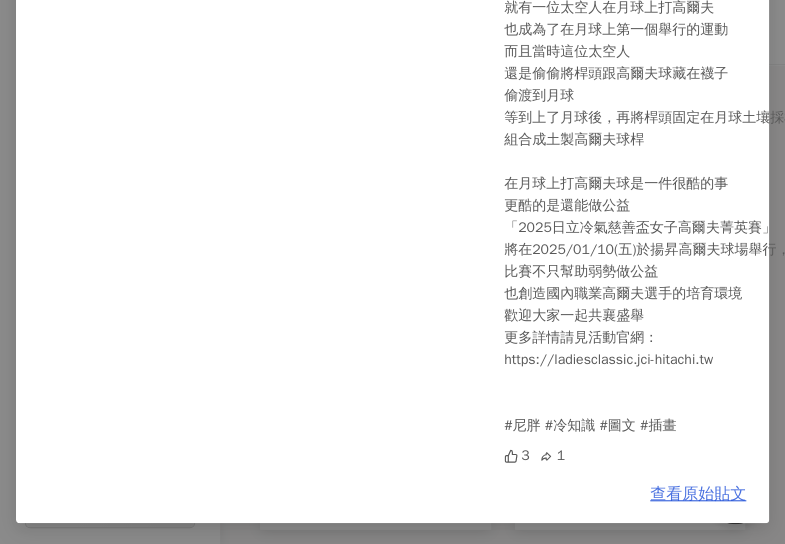 click on "查看原始貼文" at bounding box center [698, 494] 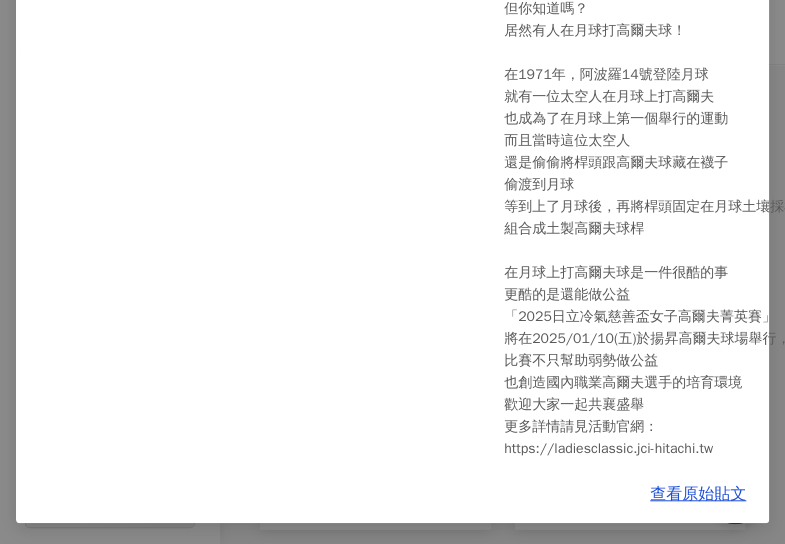 scroll, scrollTop: 0, scrollLeft: 0, axis: both 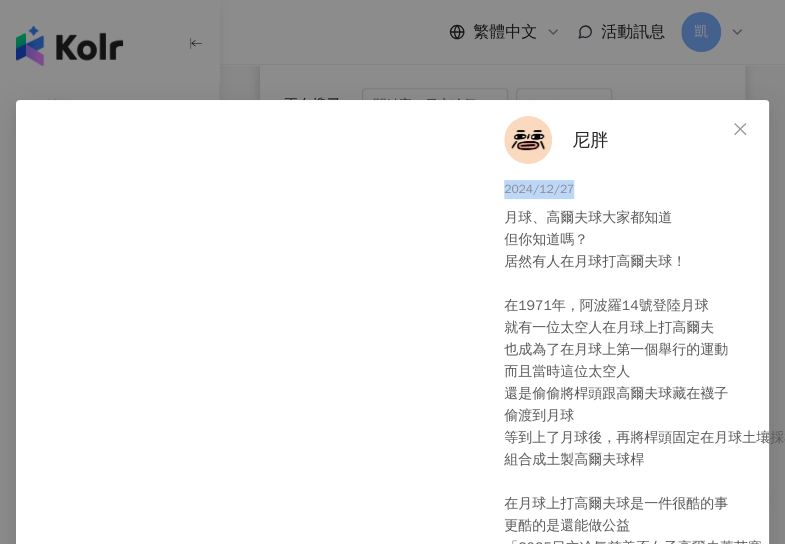 drag, startPoint x: 574, startPoint y: 191, endPoint x: 485, endPoint y: 191, distance: 89 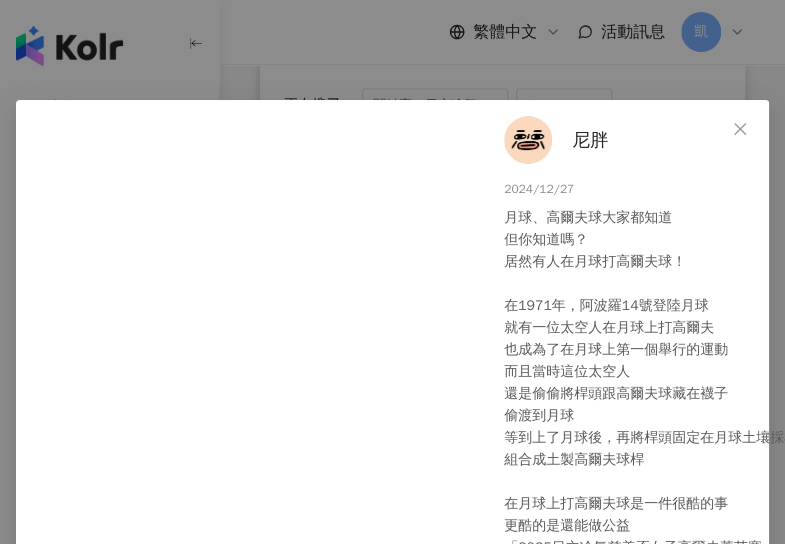 click on "尼胖 2024/12/27  月球、高爾夫球大家都知道
但你知道嗎？
居然有人在月球打高爾夫球！
⁡
在1971年，阿波羅14號登陸月球
就有一位太空人在月球上打高爾夫
也成為了在月球上第一個舉行的運動
而且當時這位太空人
還是偷偷將桿頭跟高爾夫球藏在襪子
偷渡到月球
等到上了月球後，再將桿頭固定在月球土壤採樣器上
組合成土製高爾夫球桿
⁡
在月球上打高爾夫球是一件很酷的事
更酷的是還能做公益
「2025日立冷氣慈善盃女子高爾夫菁英賽」
將在2025/01/10(五)於揚昇高爾夫球場舉行，共計三天
比賽不只幫助弱勢做公益
也創造國內職業高爾夫選手的培育環境
歡迎大家一起共襄盛舉
更多詳情請見活動官網：
https://ladiesclassic.jci-hitachi.tw
⁡
#尼胖 #冷知識 #圖文 #插畫 3 1 查看原始貼文" at bounding box center (392, 272) 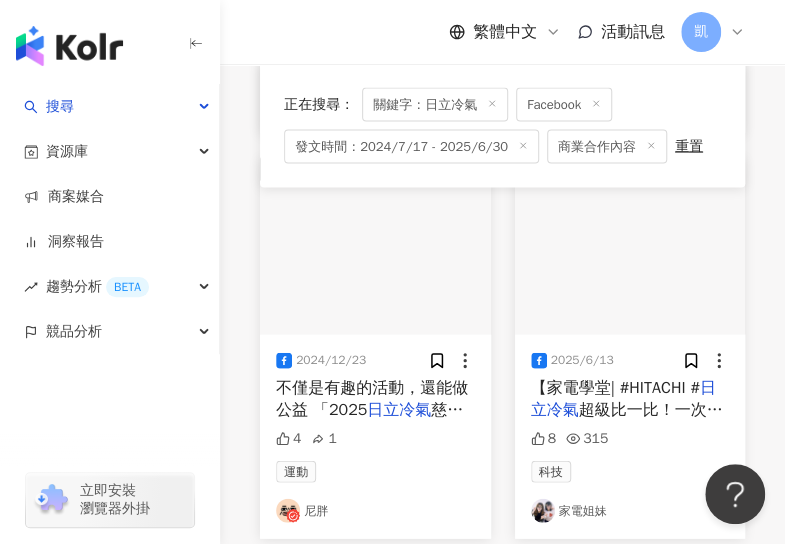 scroll, scrollTop: 3560, scrollLeft: 0, axis: vertical 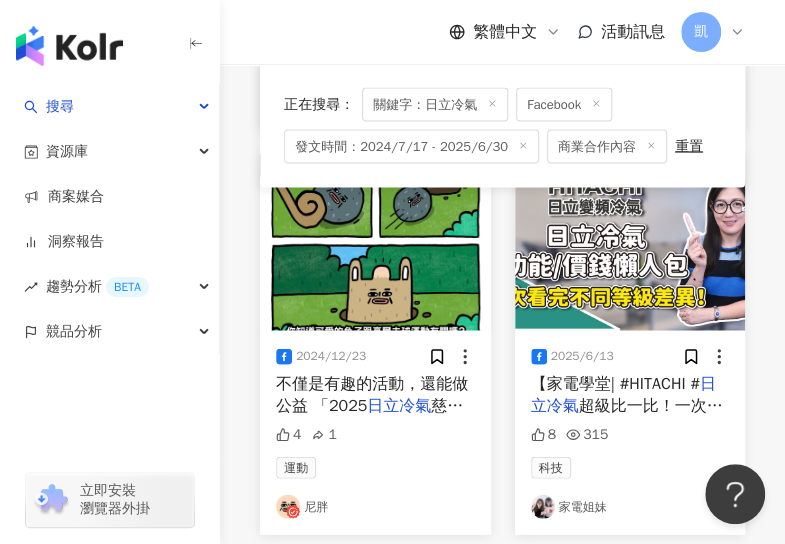 click at bounding box center [375, 242] 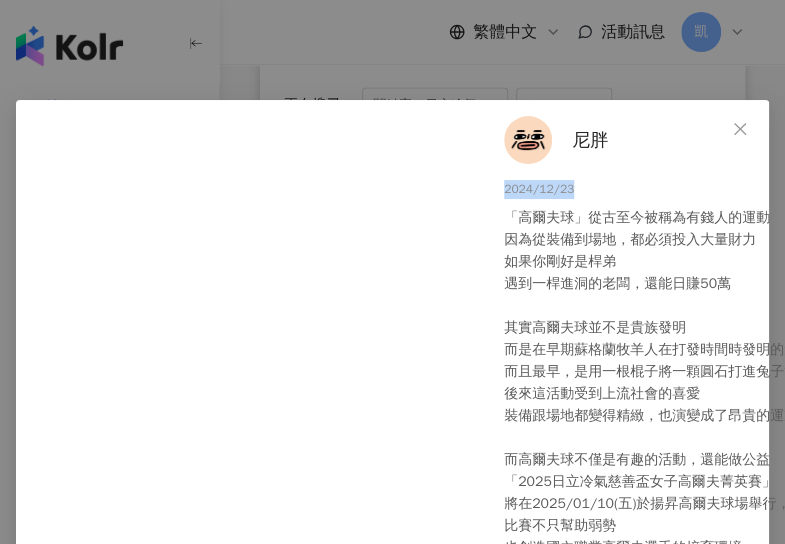 drag, startPoint x: 568, startPoint y: 192, endPoint x: 457, endPoint y: 196, distance: 111.07205 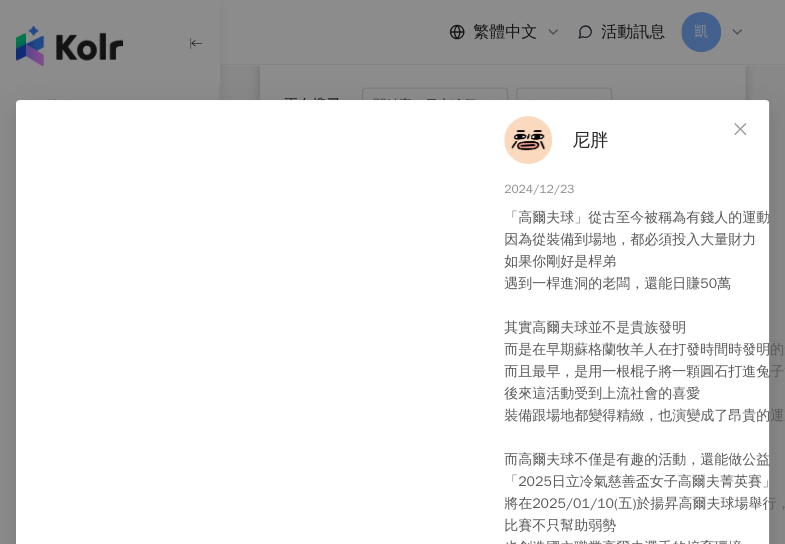 click on "「高爾夫球」從古至今被稱為有錢人的運動
因為從裝備到場地，都必須投入大量財力
如果你剛好是桿弟
遇到一桿進洞的老闆，還能日賺50萬
⁡
其實高爾夫球並不是貴族發明
而是在早期蘇格蘭牧羊人在打發時間時發明的遊戲
而且最早，是用一根棍子將一顆圓石打進兔子洞
後來這活動受到上流社會的喜愛
裝備跟場地都變得精緻，也演變成了昂貴的運動
⁡
而高爾夫球不僅是有趣的活動，還能做公益
「2025日立冷氣慈善盃女子高爾夫菁英賽」
將在2025/01/10(五)於揚昇高爾夫球場舉行，共計三天
比賽不只幫助弱勢
也創造國內職業高爾夫選手的培育環境
歡迎大家一起共相盛舉
更多詳情請見活動官網: https://ladiesclassic.jci-hitachi.tw
⁡
#尼胖 #冷知識 #圖文 #插畫" at bounding box center (702, 427) 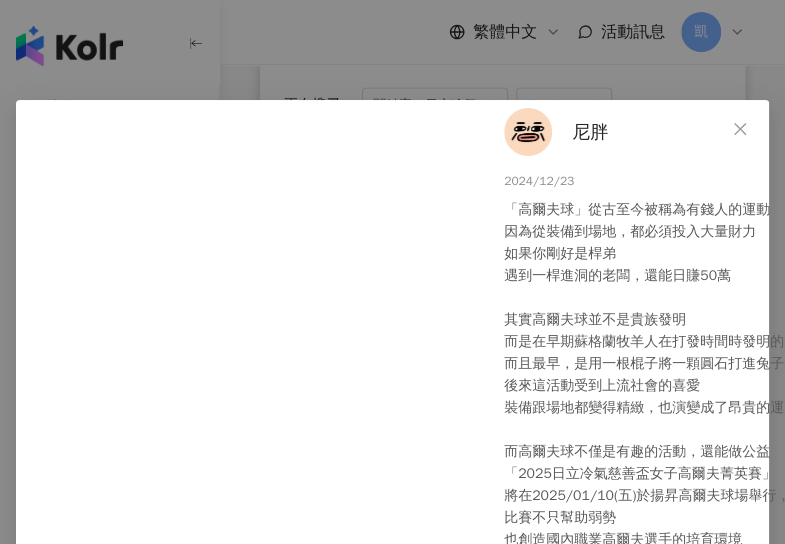 scroll, scrollTop: 10, scrollLeft: 0, axis: vertical 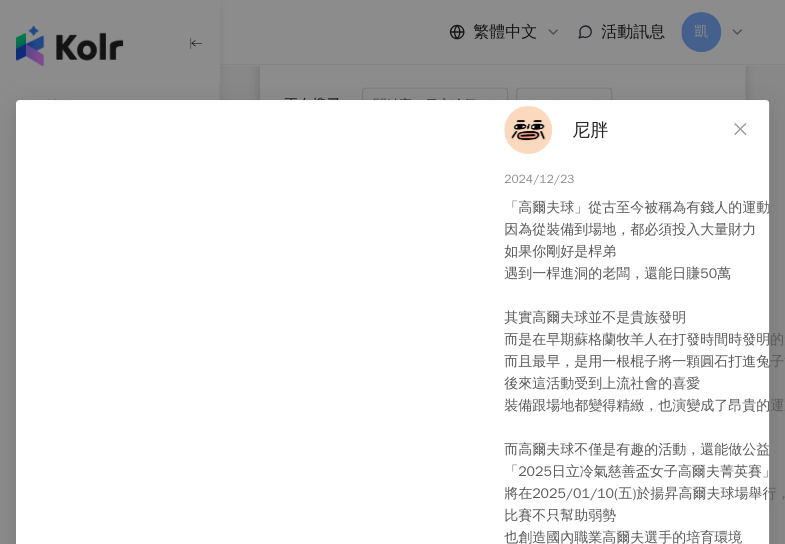 click on "尼胖" at bounding box center [590, 130] 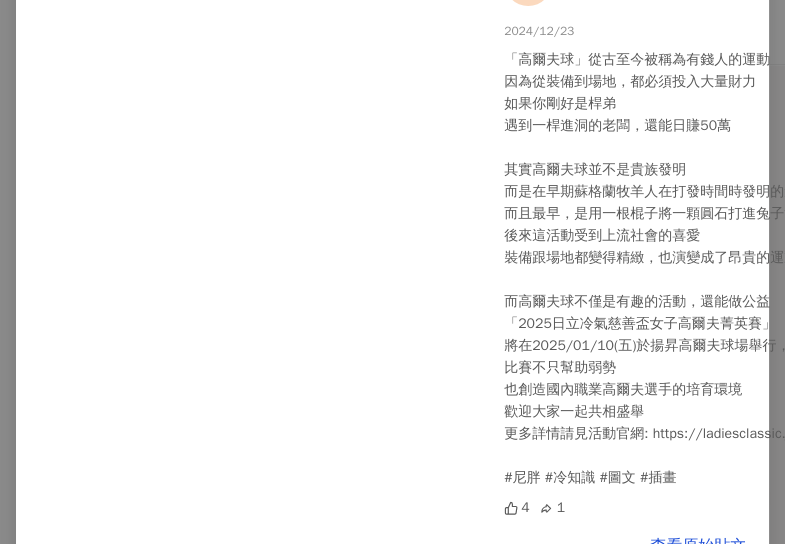scroll, scrollTop: 218, scrollLeft: 0, axis: vertical 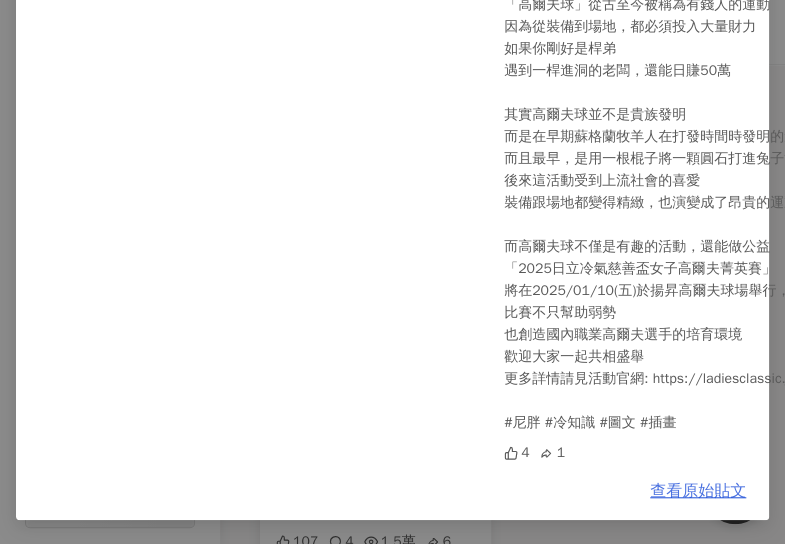 click on "查看原始貼文" at bounding box center [698, 491] 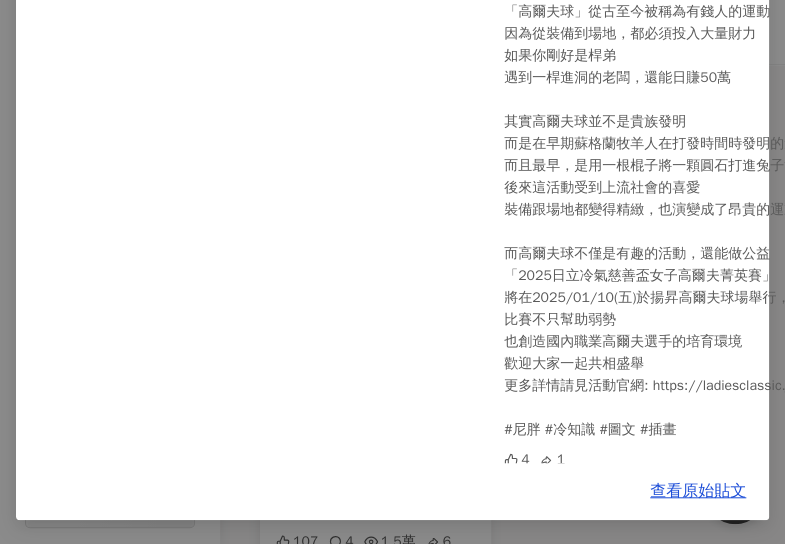scroll, scrollTop: 0, scrollLeft: 0, axis: both 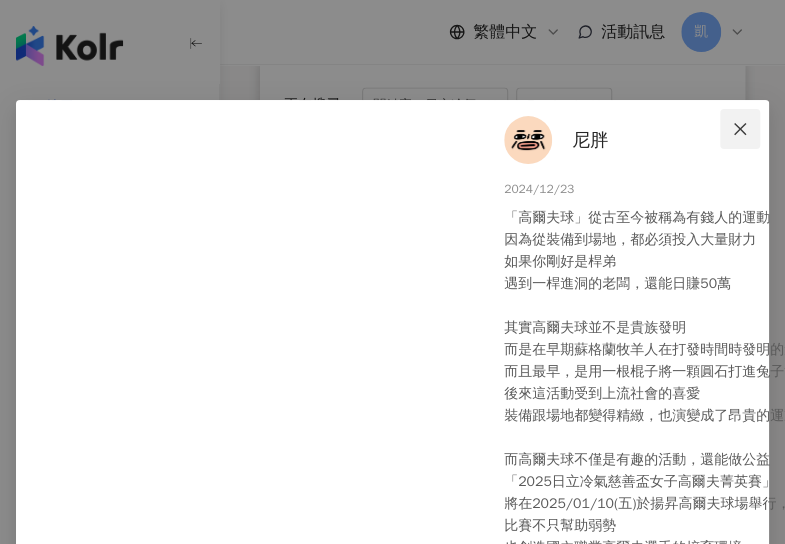 click 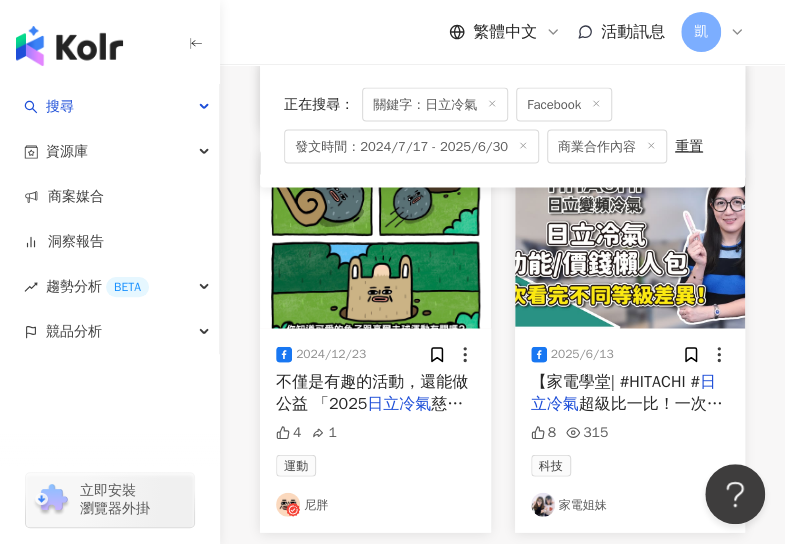 scroll, scrollTop: 3560, scrollLeft: 0, axis: vertical 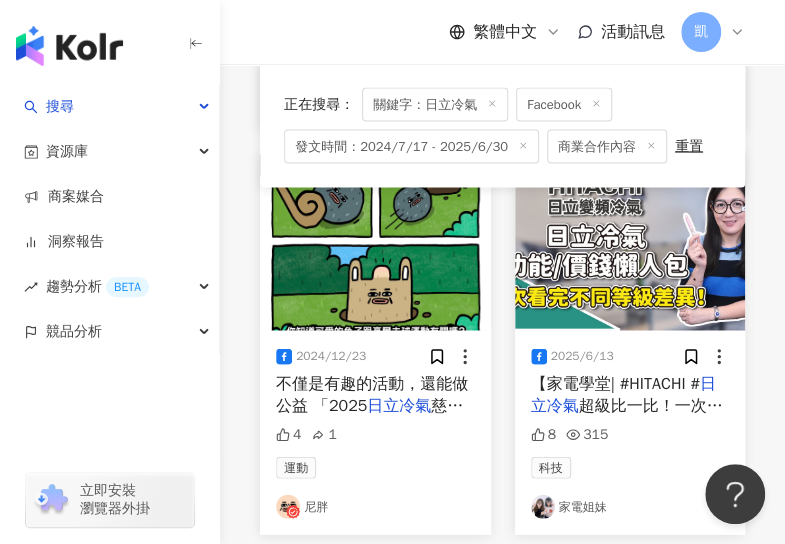 click at bounding box center (630, 242) 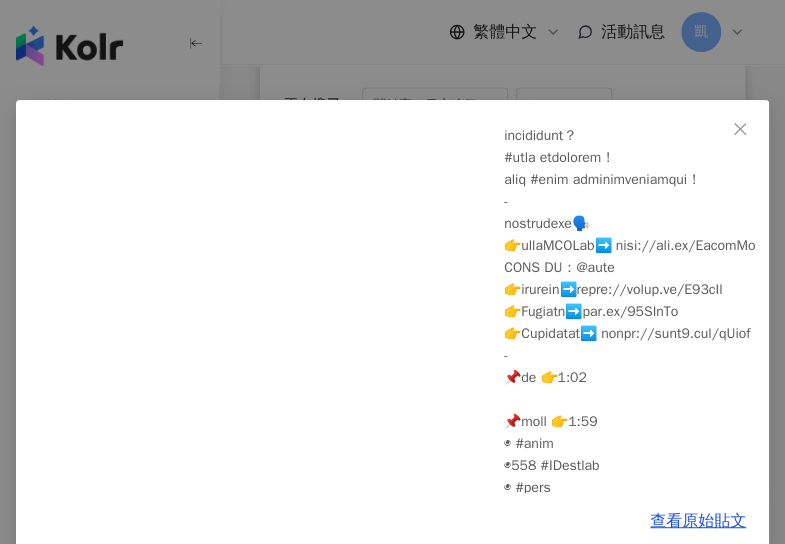 scroll, scrollTop: 200, scrollLeft: 0, axis: vertical 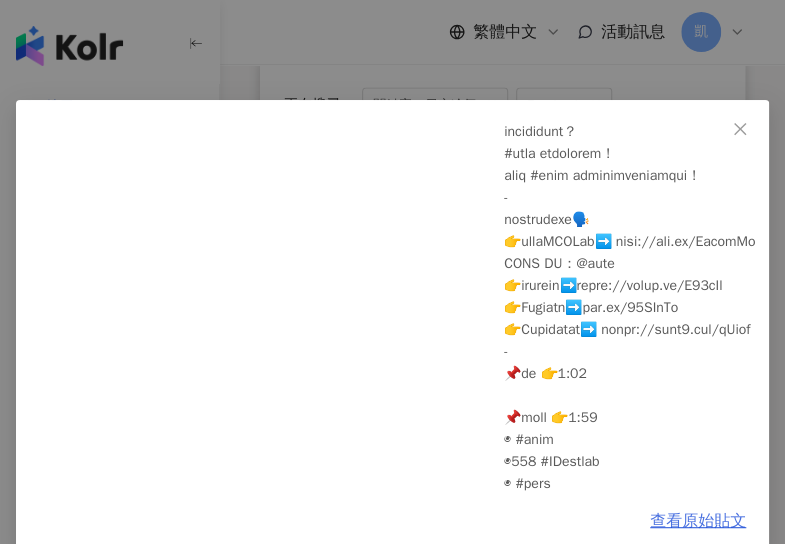 click on "查看原始貼文" at bounding box center (698, 521) 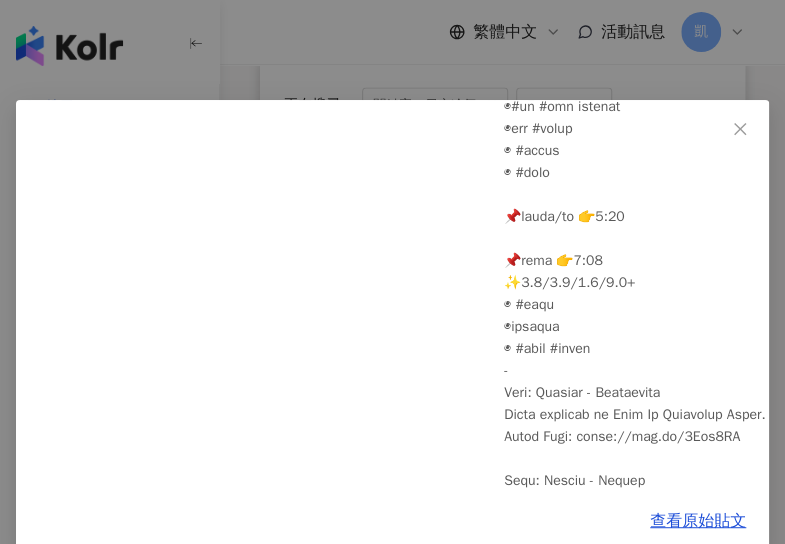 scroll, scrollTop: 600, scrollLeft: 0, axis: vertical 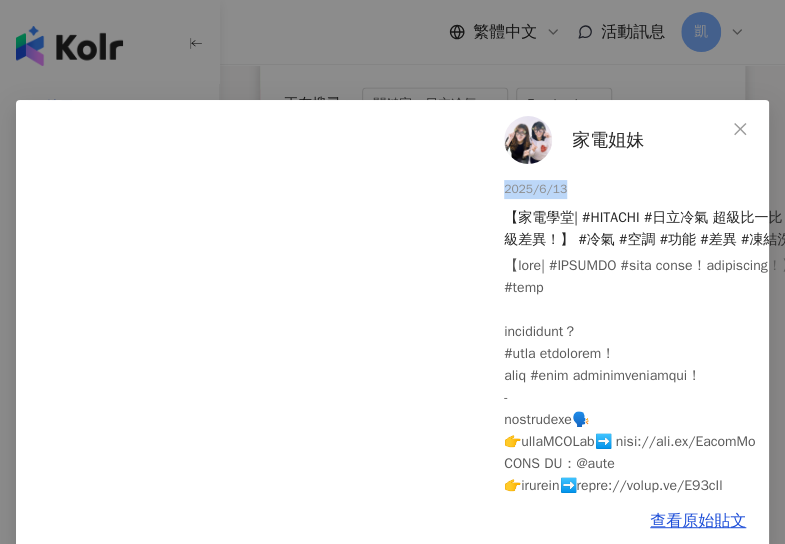 drag, startPoint x: 564, startPoint y: 191, endPoint x: 479, endPoint y: 186, distance: 85.146935 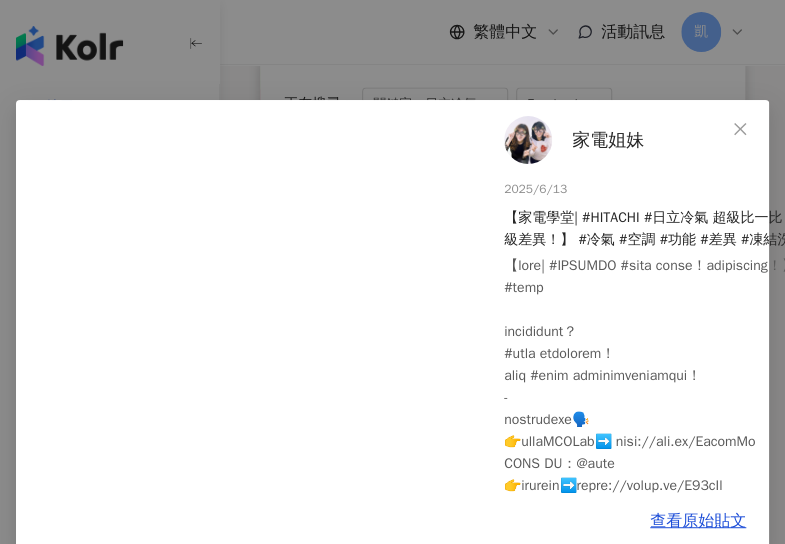 click on "家電姐妹 2025/6/13 【家電學堂| #HITACHI #日立冷氣 超級比一比！一次看完不同等級差異！】 #冷氣 #空調 #功能  #差異 #凍結洗淨 8 315 查看原始貼文" at bounding box center [392, 272] 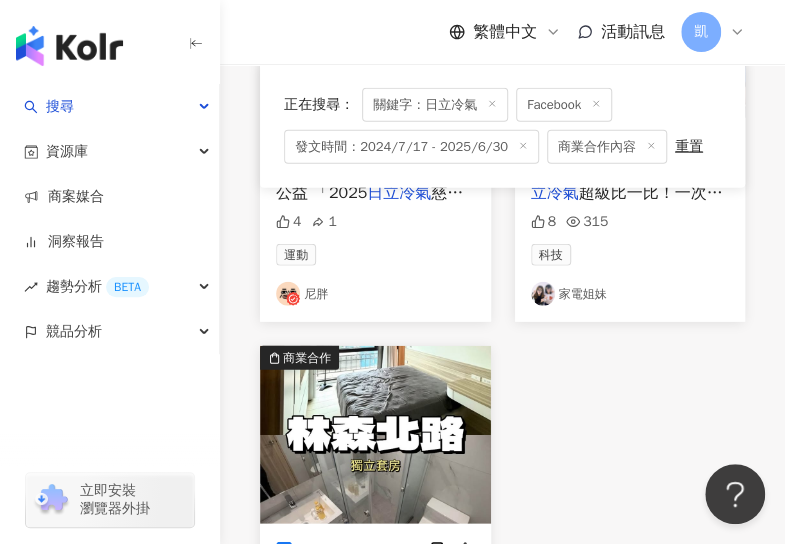 scroll, scrollTop: 3960, scrollLeft: 0, axis: vertical 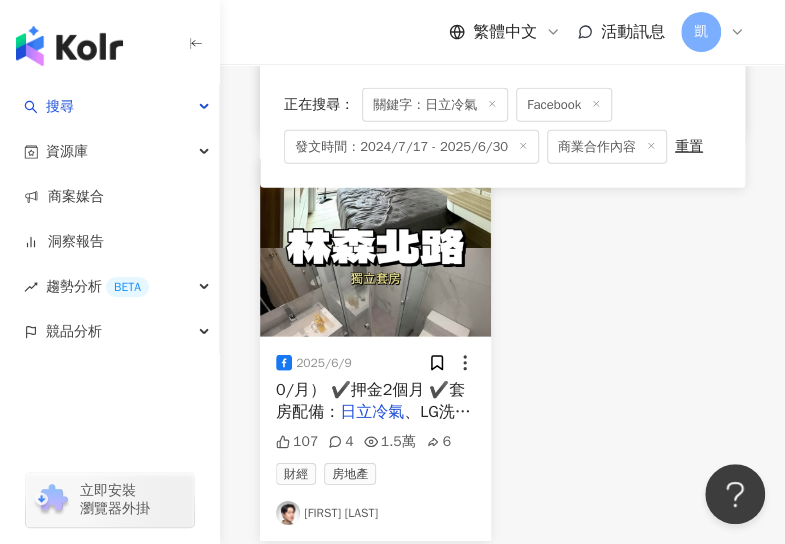 click at bounding box center (375, 248) 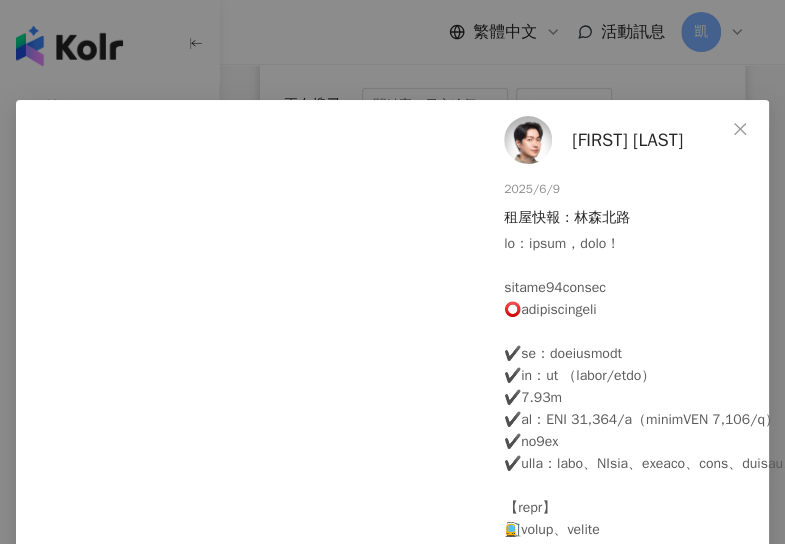 scroll, scrollTop: 66, scrollLeft: 0, axis: vertical 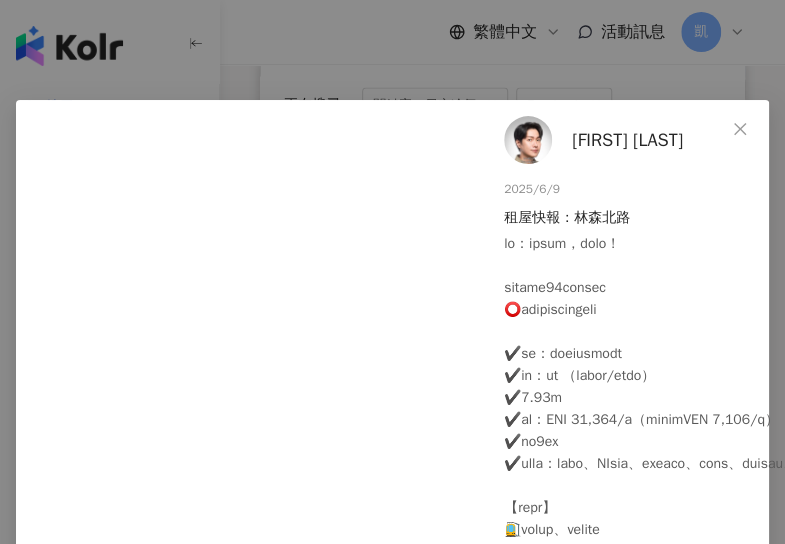 click 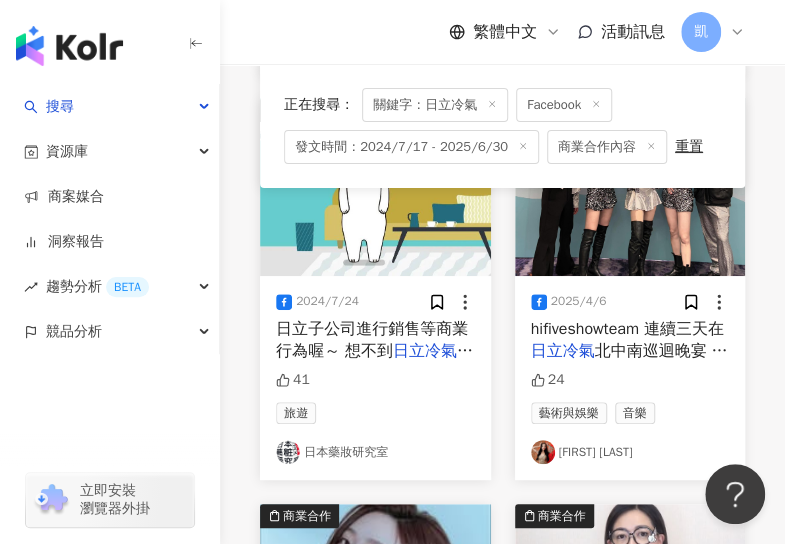 scroll, scrollTop: 2237, scrollLeft: 0, axis: vertical 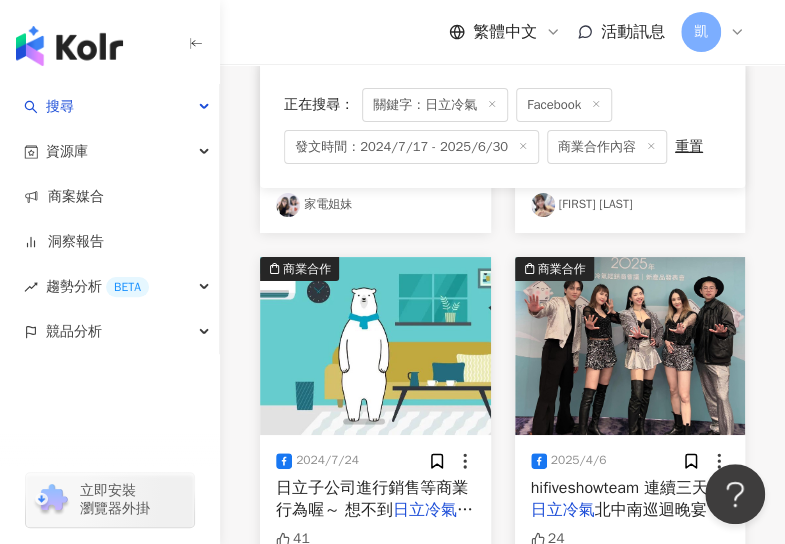 click 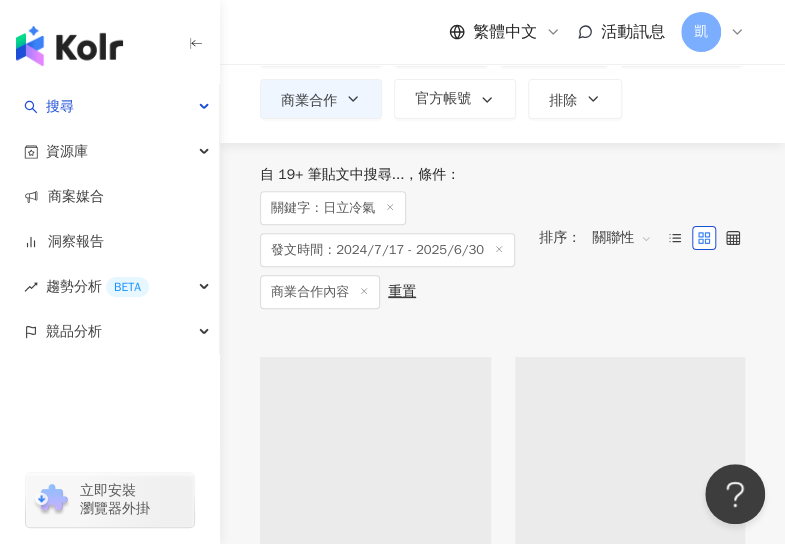 scroll, scrollTop: 0, scrollLeft: 0, axis: both 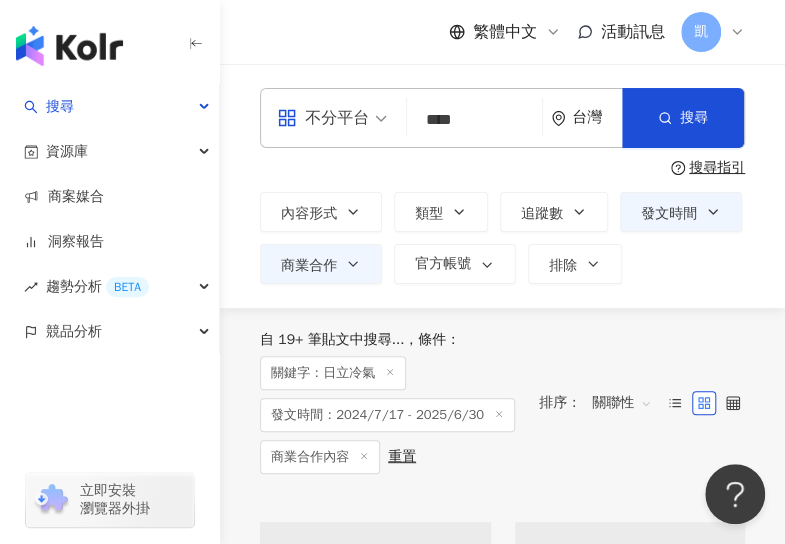 click on "不分平台" at bounding box center (323, 118) 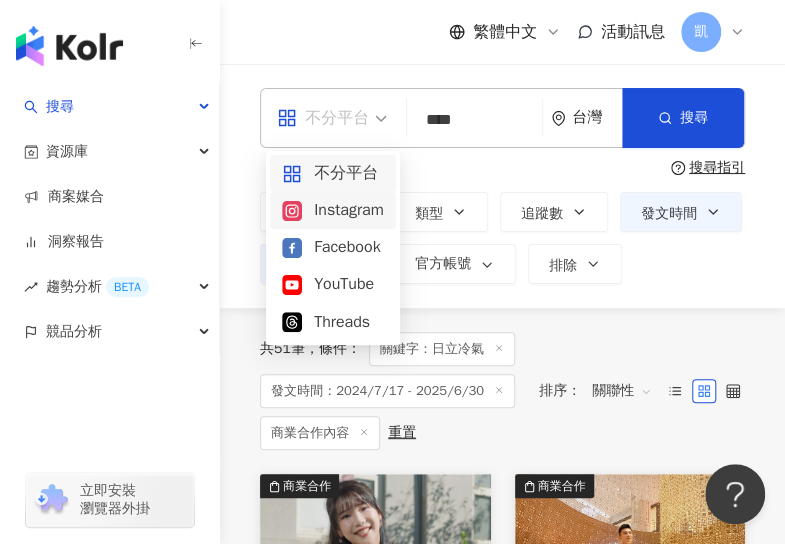 click on "Instagram" at bounding box center (333, 210) 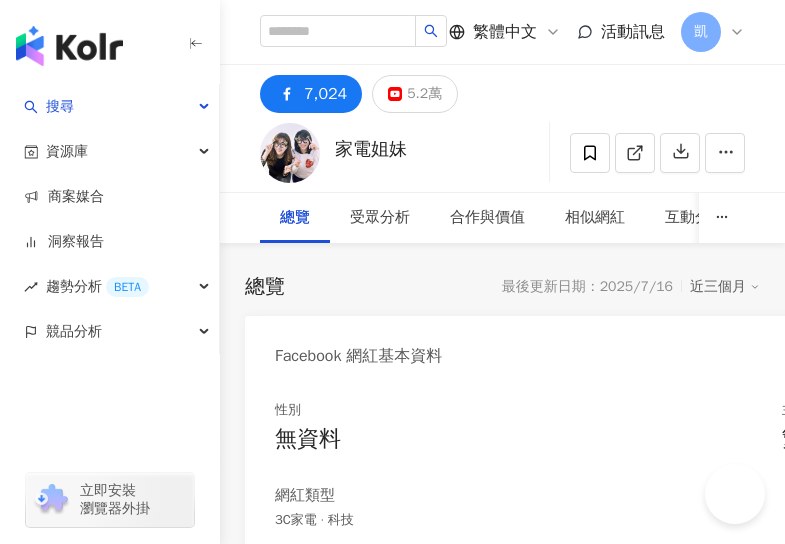 scroll, scrollTop: 0, scrollLeft: 0, axis: both 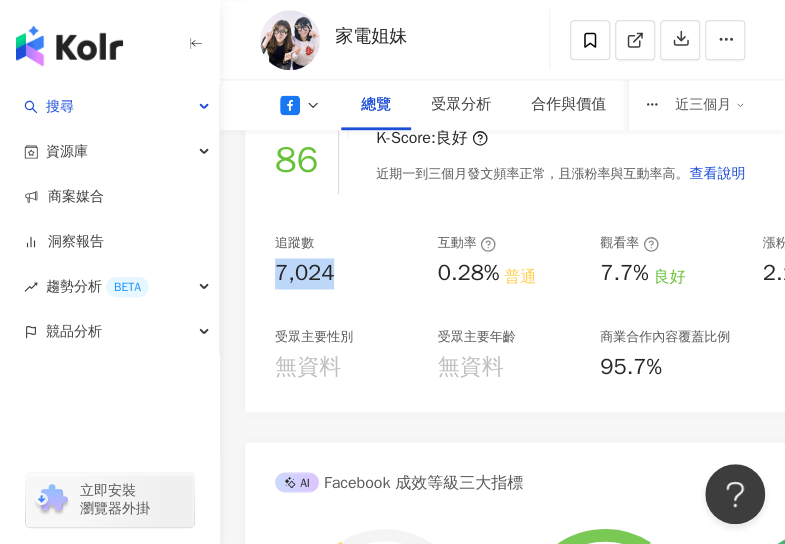 drag, startPoint x: 362, startPoint y: 279, endPoint x: 267, endPoint y: 275, distance: 95.084175 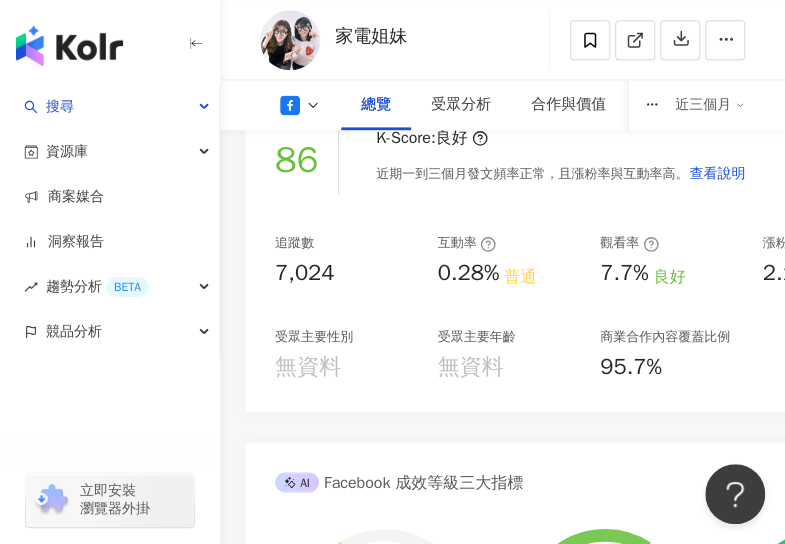 click on "86 K-Score :   良好 近期一到三個月發文頻率正常，且漲粉率與互動率高。 查看說明 追蹤數   7,024 互動率   0.28% 普通 觀看率   7.7% 良好 漲粉率   2.12% 優秀 受眾主要性別   無資料 受眾主要年齡   無資料 商業合作內容覆蓋比例   95.7%" at bounding box center (590, 259) 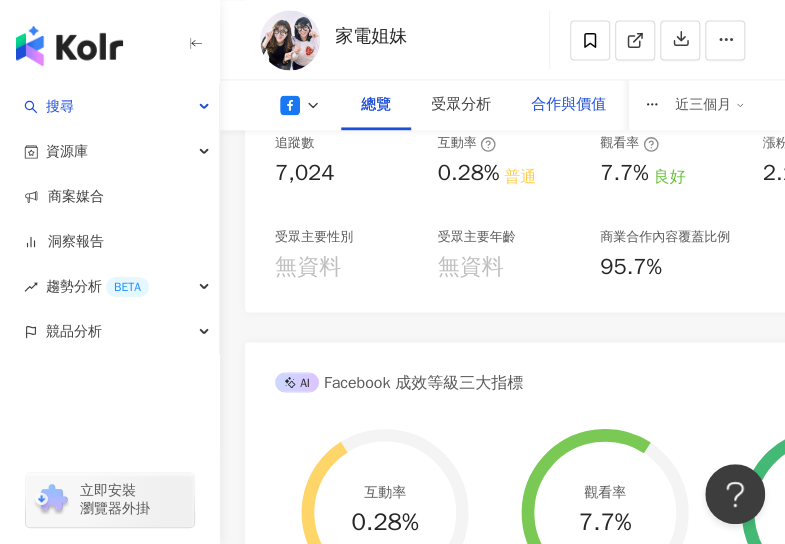 click on "合作與價值" at bounding box center [568, 105] 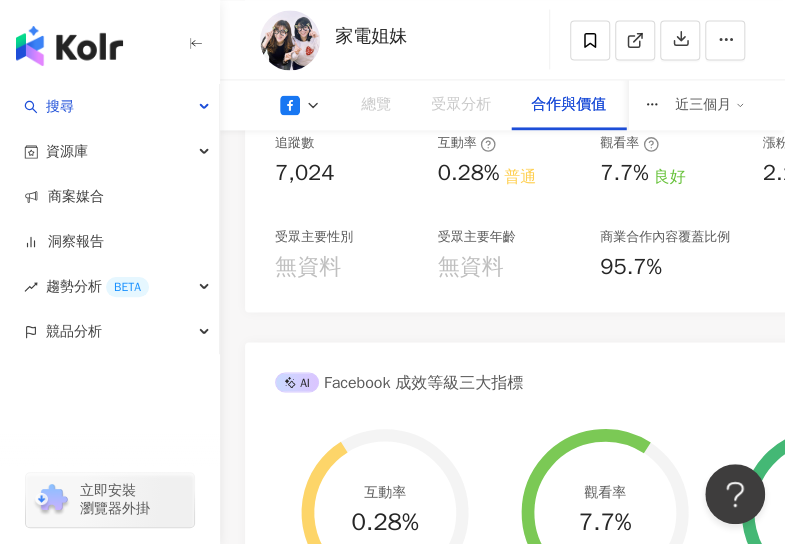 scroll, scrollTop: 3088, scrollLeft: 0, axis: vertical 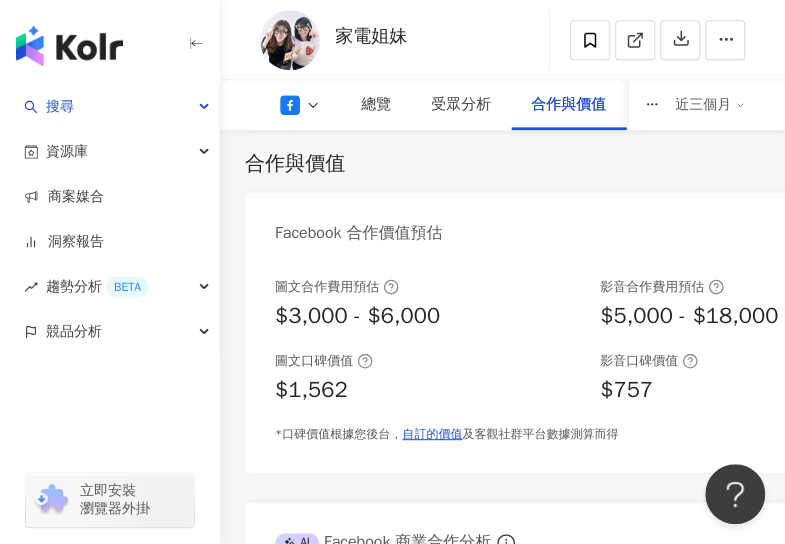 click on "圖文合作費用預估   $3,000 - $6,000 影音合作費用預估   $5,000 - $18,000 圖文口碑價值   $1,562 影音口碑價值   $757 *口碑價值根據您後台， 自訂的價值 及客觀社群平台數據測算而得" at bounding box center (590, 365) 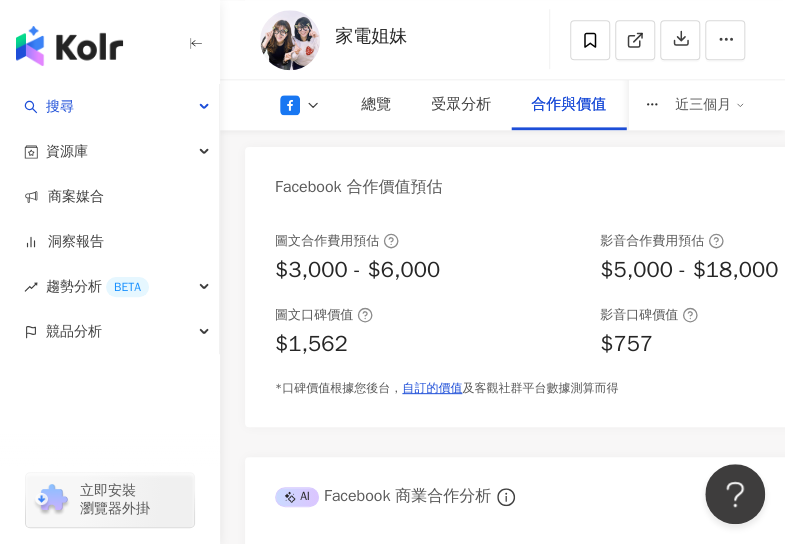scroll, scrollTop: 3088, scrollLeft: 0, axis: vertical 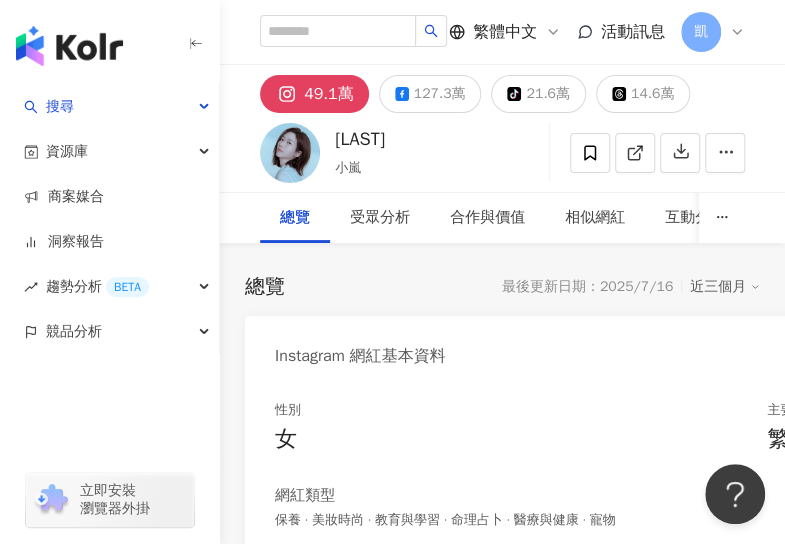 click on "總覽" at bounding box center [295, 218] 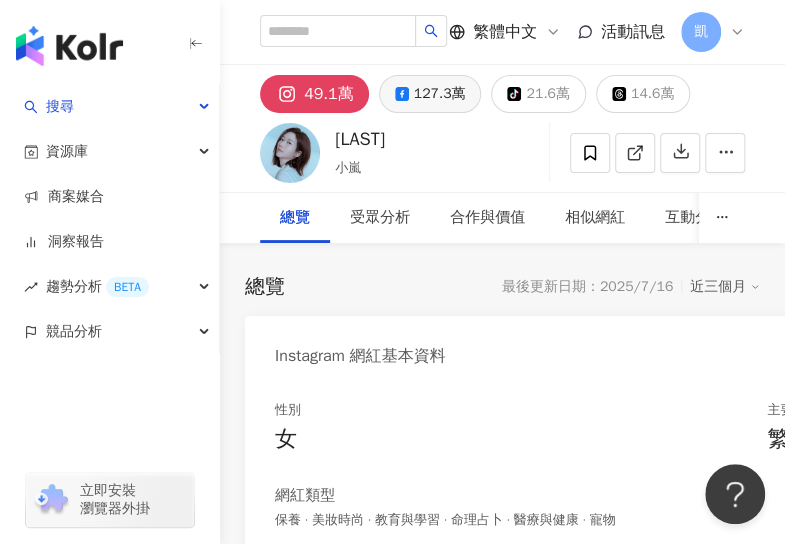 click on "127.3萬" at bounding box center (440, 94) 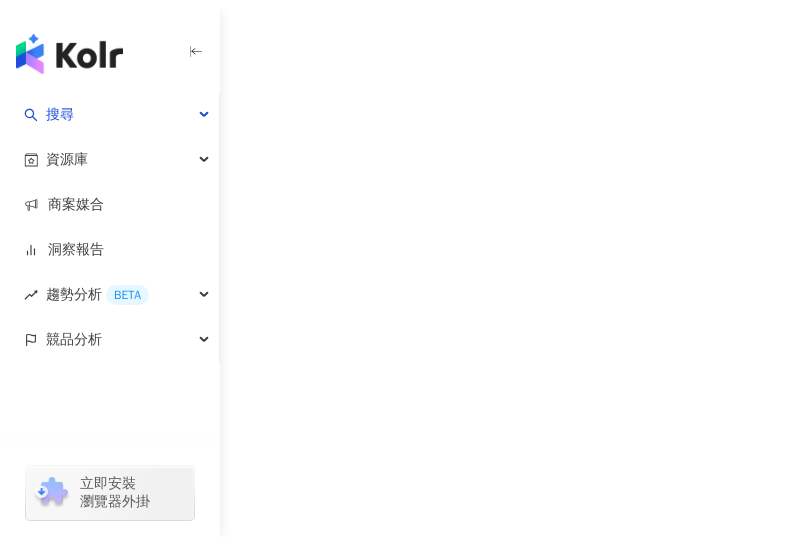 scroll, scrollTop: 0, scrollLeft: 0, axis: both 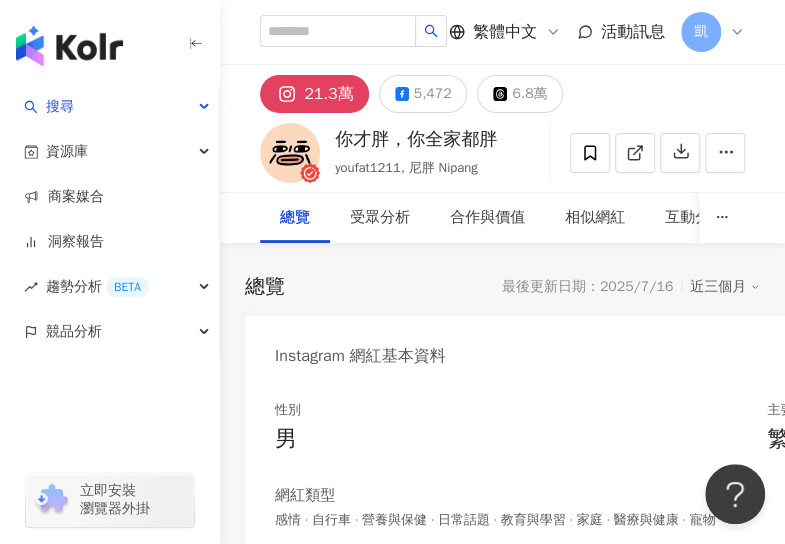 click on "5,472" at bounding box center [433, 94] 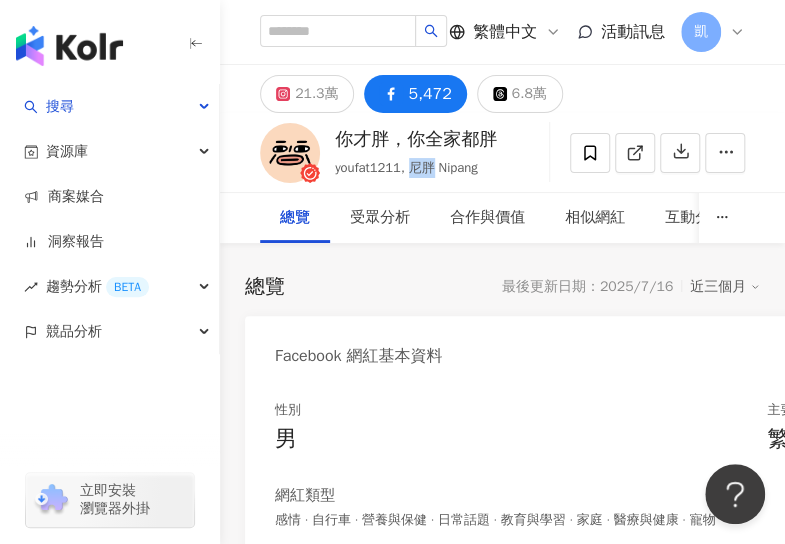 drag, startPoint x: 412, startPoint y: 170, endPoint x: 432, endPoint y: 169, distance: 20.024984 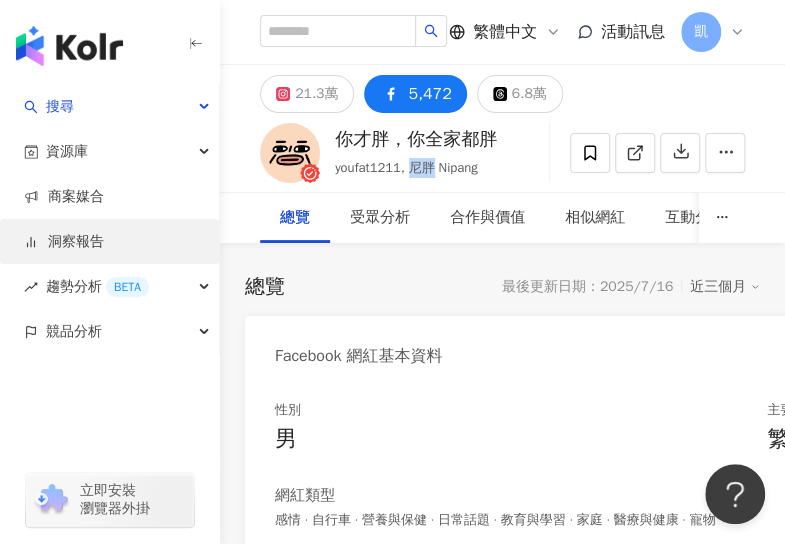 copy on "尼胖" 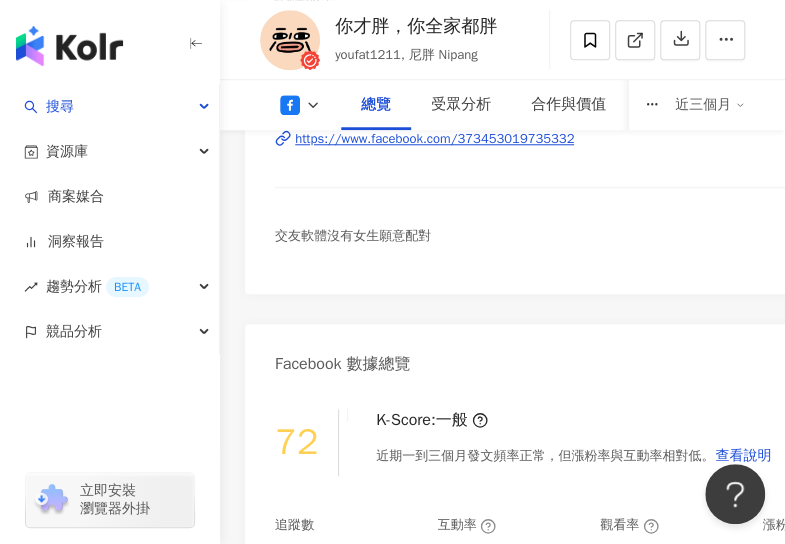 click on "Facebook 數據總覽" at bounding box center (590, 356) 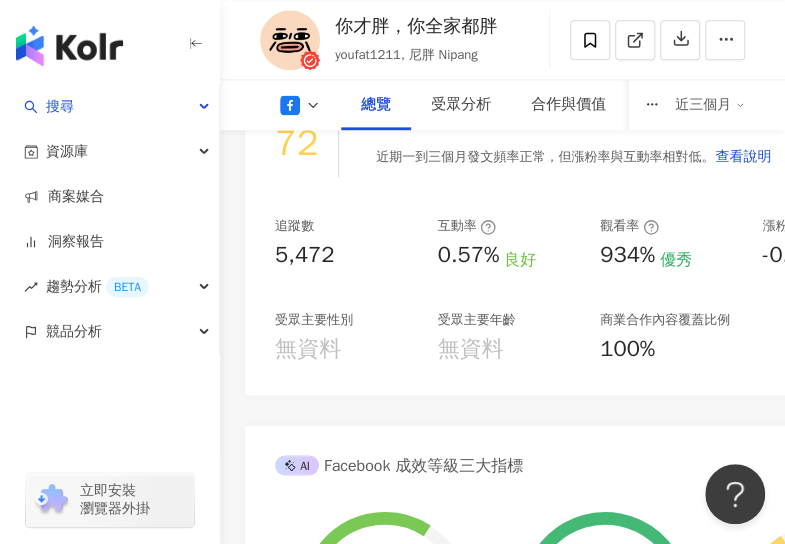 scroll, scrollTop: 800, scrollLeft: 0, axis: vertical 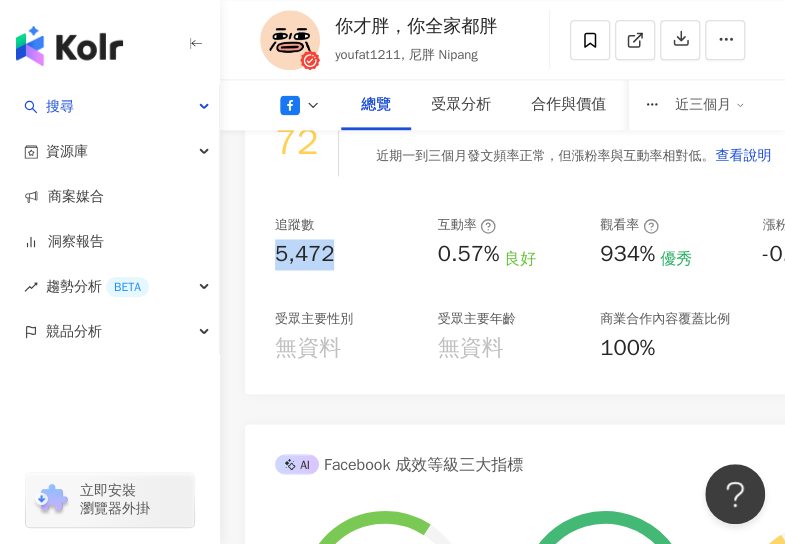 drag, startPoint x: 328, startPoint y: 259, endPoint x: 237, endPoint y: 259, distance: 91 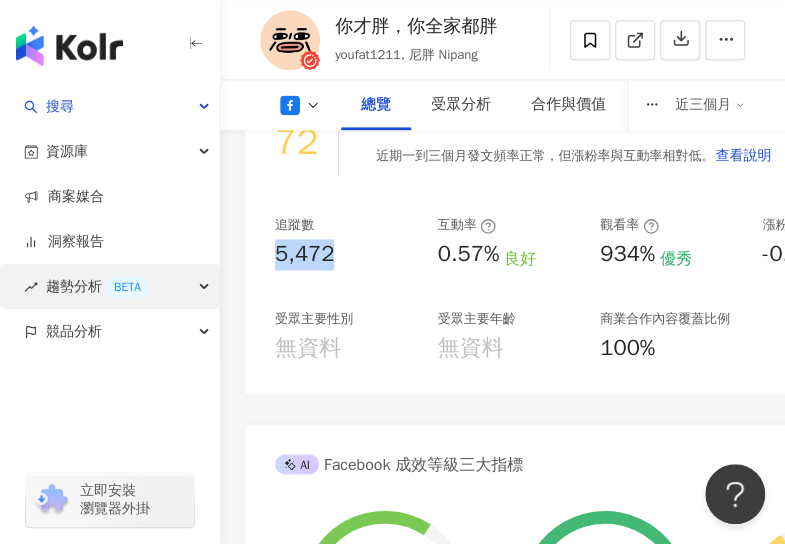 copy on "5,472" 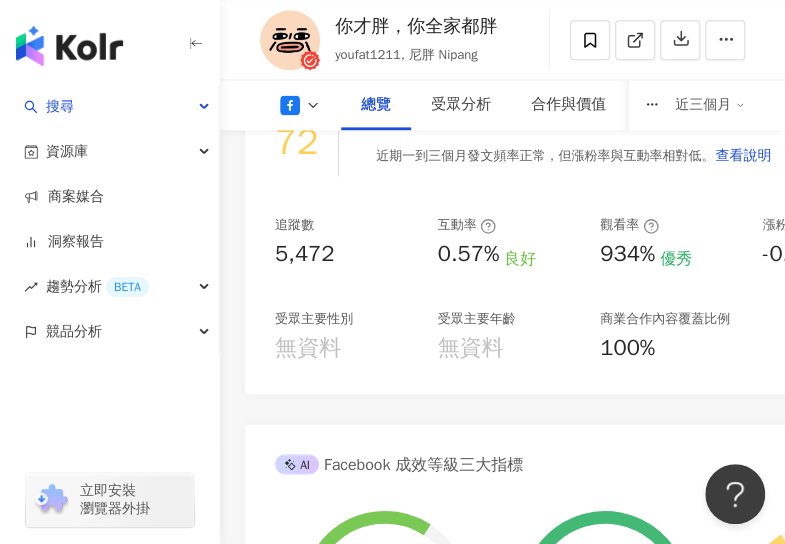 click on "Facebook 網紅基本資料 性別   男 主要語言   繁體中文 95.1% 網紅類型 感情 · 自行車 · 營養與保健 · 日常話題 · 教育與學習 · 家庭 · 醫療與健康 · 寵物 社群簡介 youfat | 尼胖 | nipangtw https://www.facebook.com/373453019735332 交友軟體沒有女生願意配對 看更多 Facebook 數據總覽 72 K-Score :   一般 近期一到三個月發文頻率正常，但漲粉率與互動率相對低。 查看說明 追蹤數   5,472 互動率   0.57% 良好 觀看率   934% 優秀 漲粉率   -0.26% 普通 受眾主要性別   無資料 受眾主要年齡   無資料 商業合作內容覆蓋比例   100% AI Facebook 成效等級三大指標 互動率 0.57% 良好 同等級網紅的互動率中位數為  0.53% 觀看率 934% 優秀 同等級網紅的觀看率中位數為  6.6% 漲粉率 -0.26% 普通 同等級網紅的漲粉率中位數為  -0.05% 成效等級 ： 優秀 良好 普通 不佳 Facebook 成長趨勢分析 追蹤數   5,472 漲粉數   -14 漲粉率" at bounding box center (502, 669) 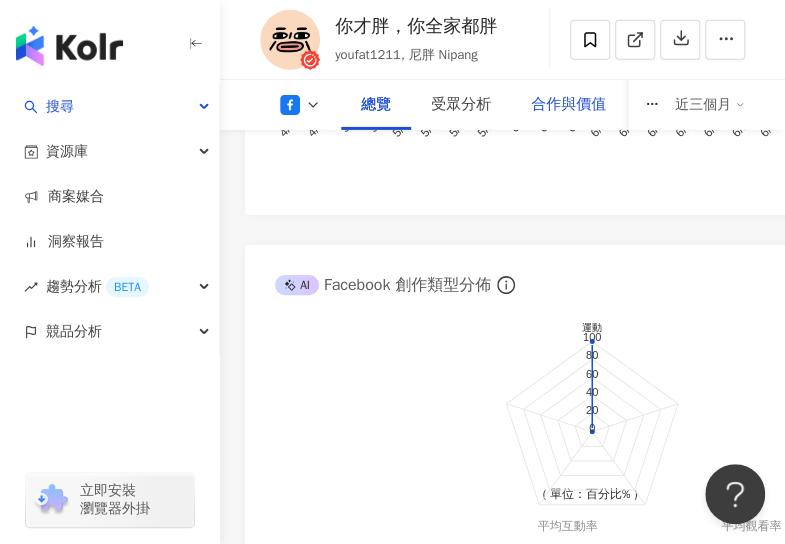 click on "合作與價值" at bounding box center [568, 105] 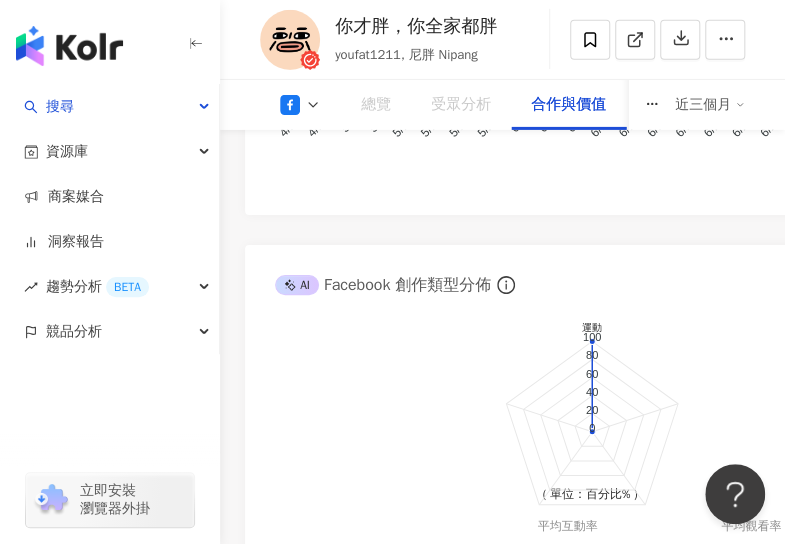 scroll, scrollTop: 2916, scrollLeft: 0, axis: vertical 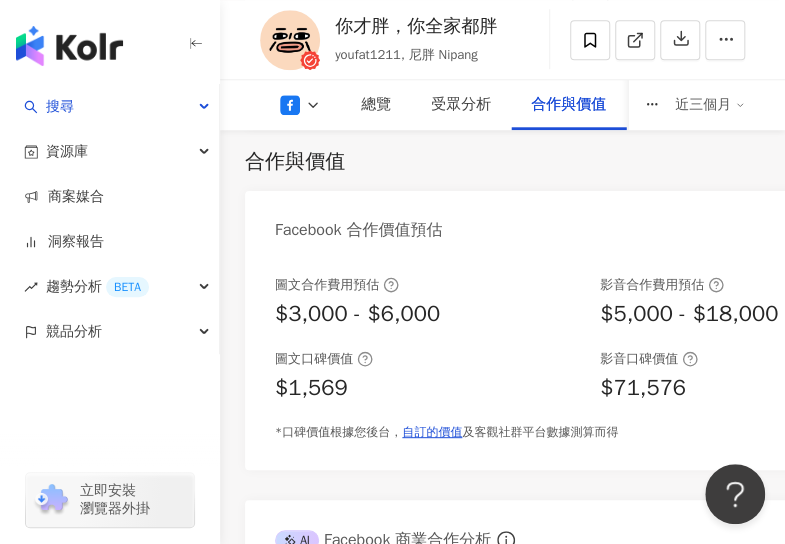 drag, startPoint x: 596, startPoint y: 255, endPoint x: 583, endPoint y: 253, distance: 13.152946 